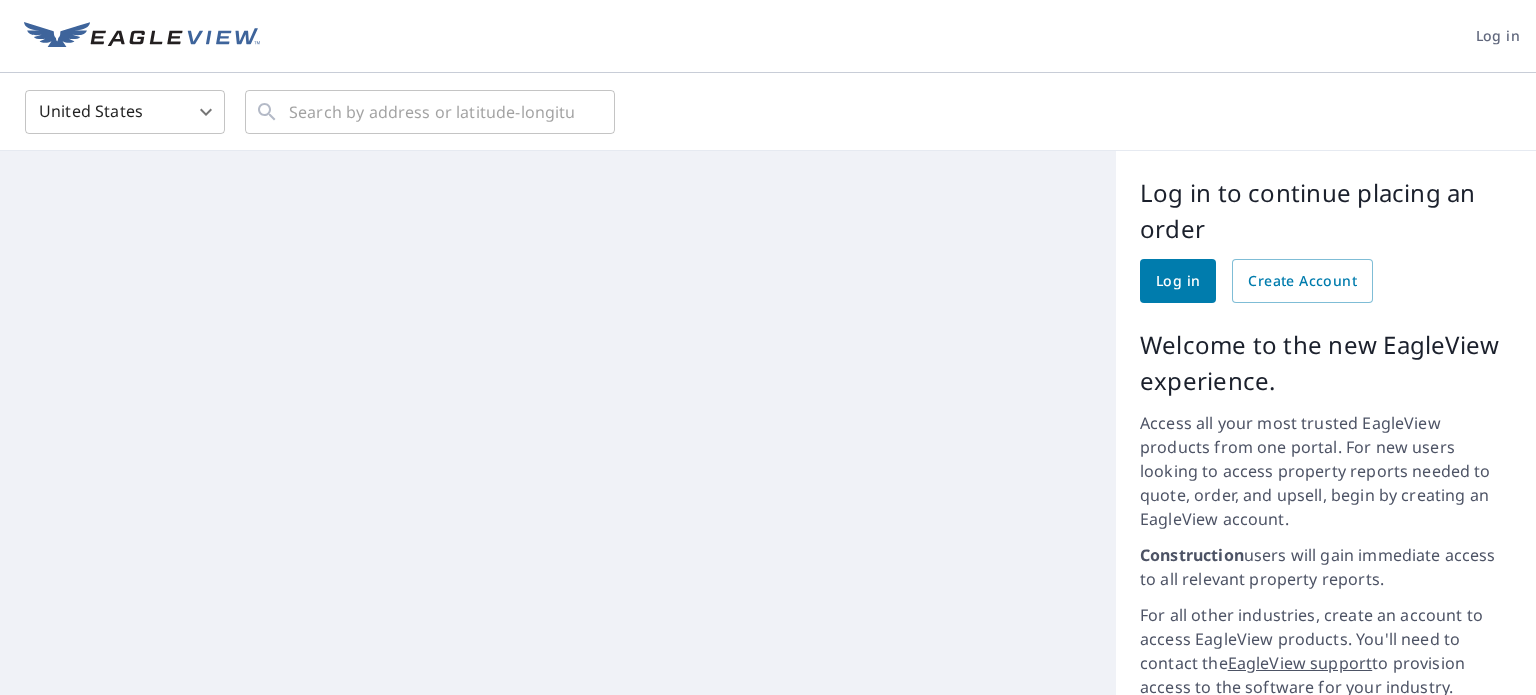 scroll, scrollTop: 0, scrollLeft: 0, axis: both 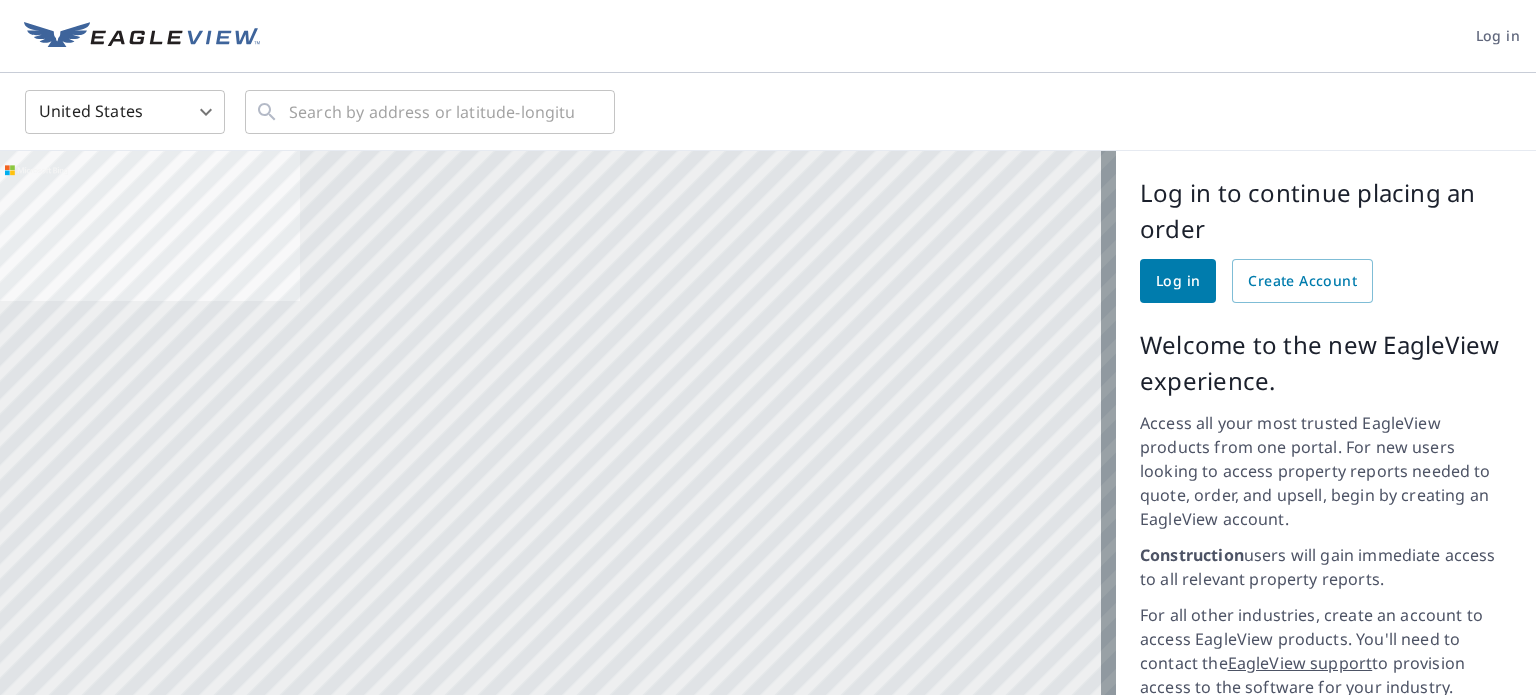 click on "Log in" at bounding box center (1178, 281) 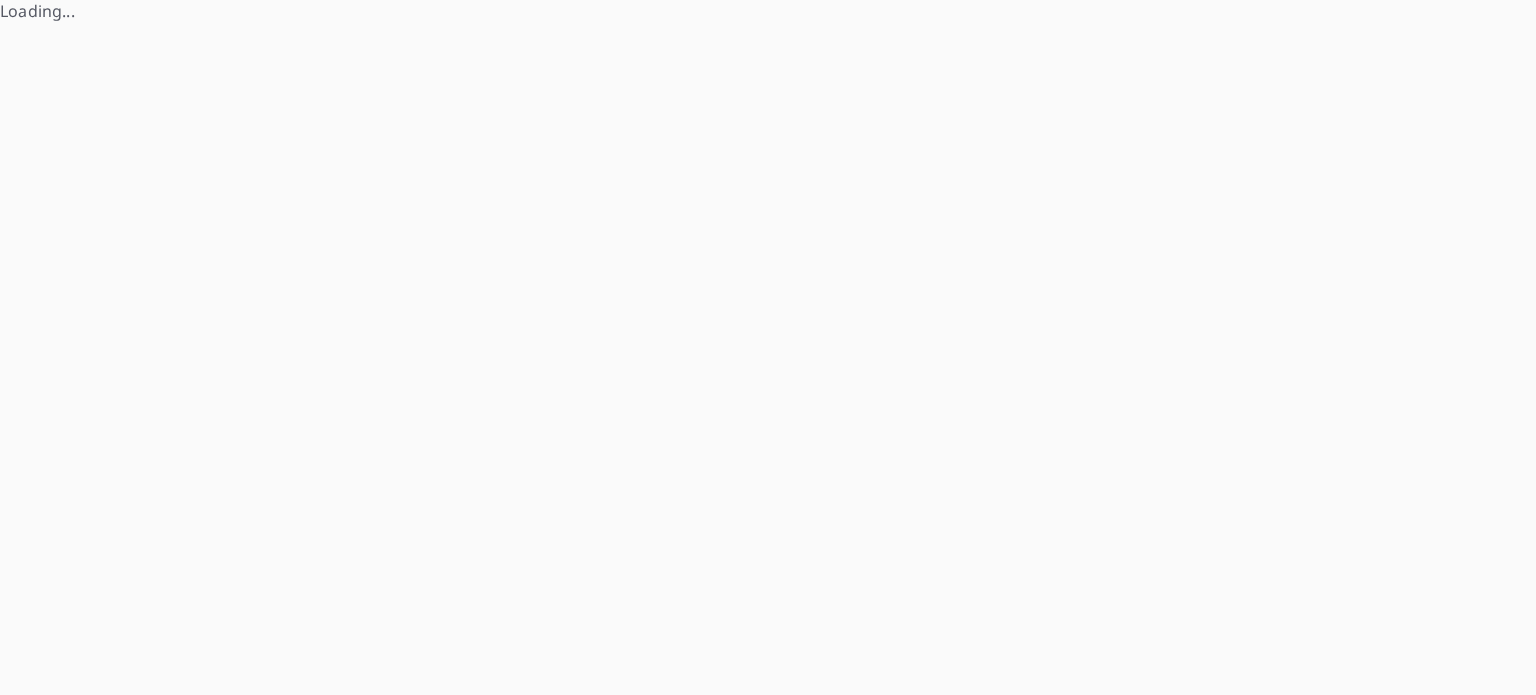 scroll, scrollTop: 0, scrollLeft: 0, axis: both 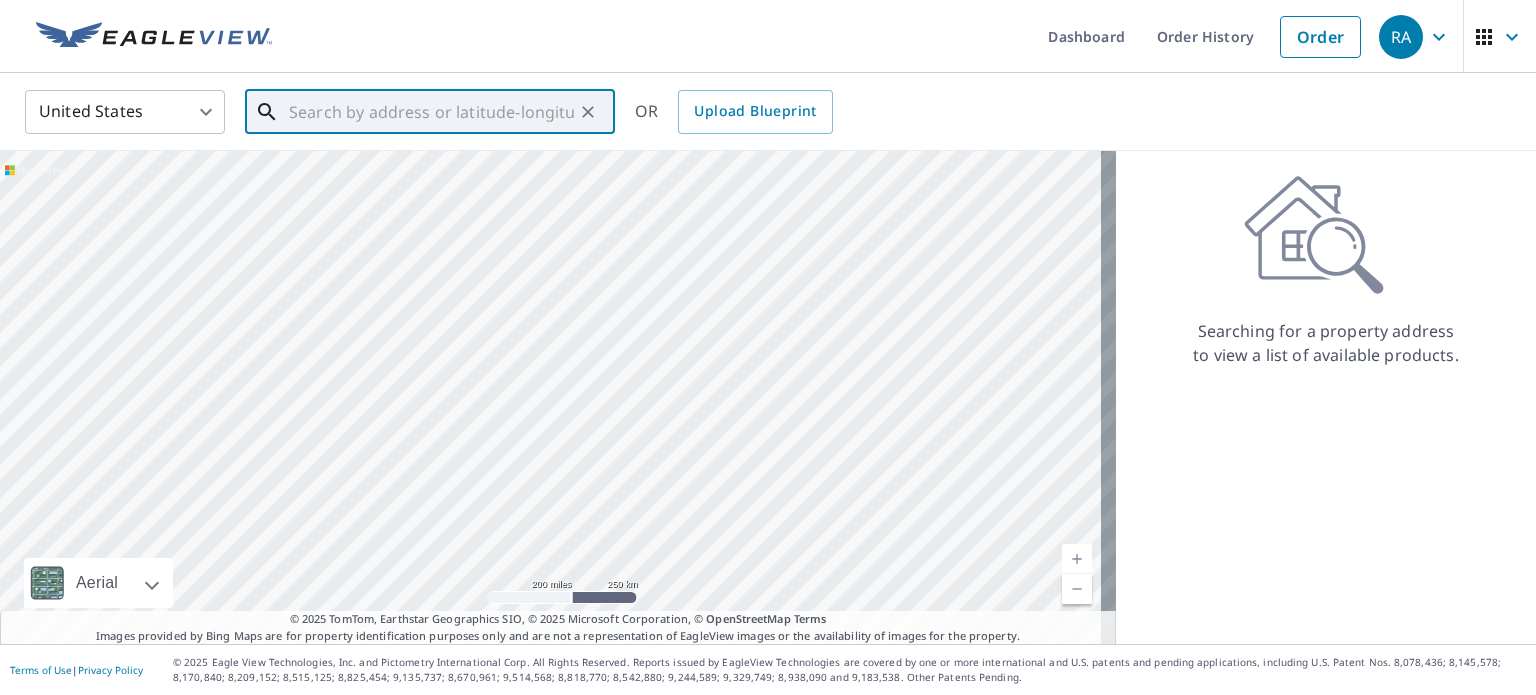 click at bounding box center [431, 112] 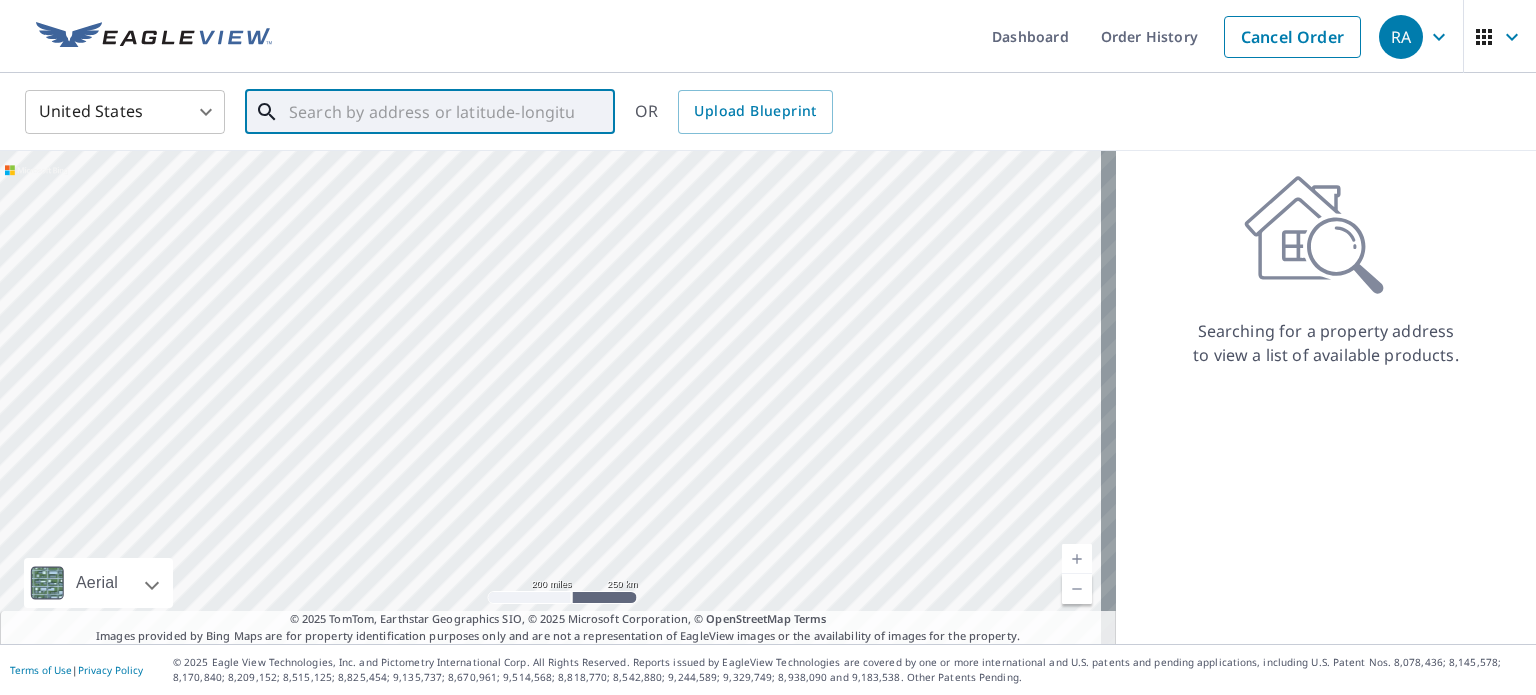 paste on "TRAEN: Eegle View /" 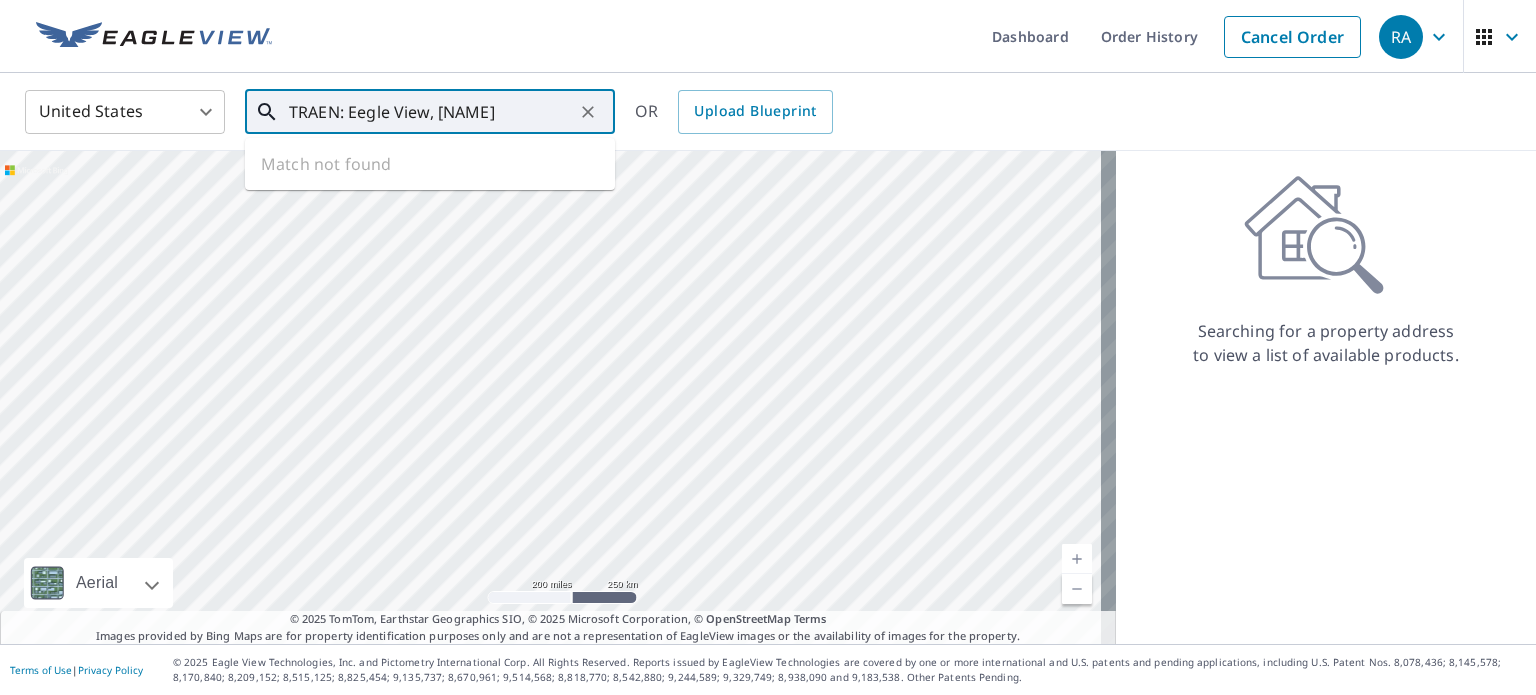type on "TRAEN: Eegle View, alex" 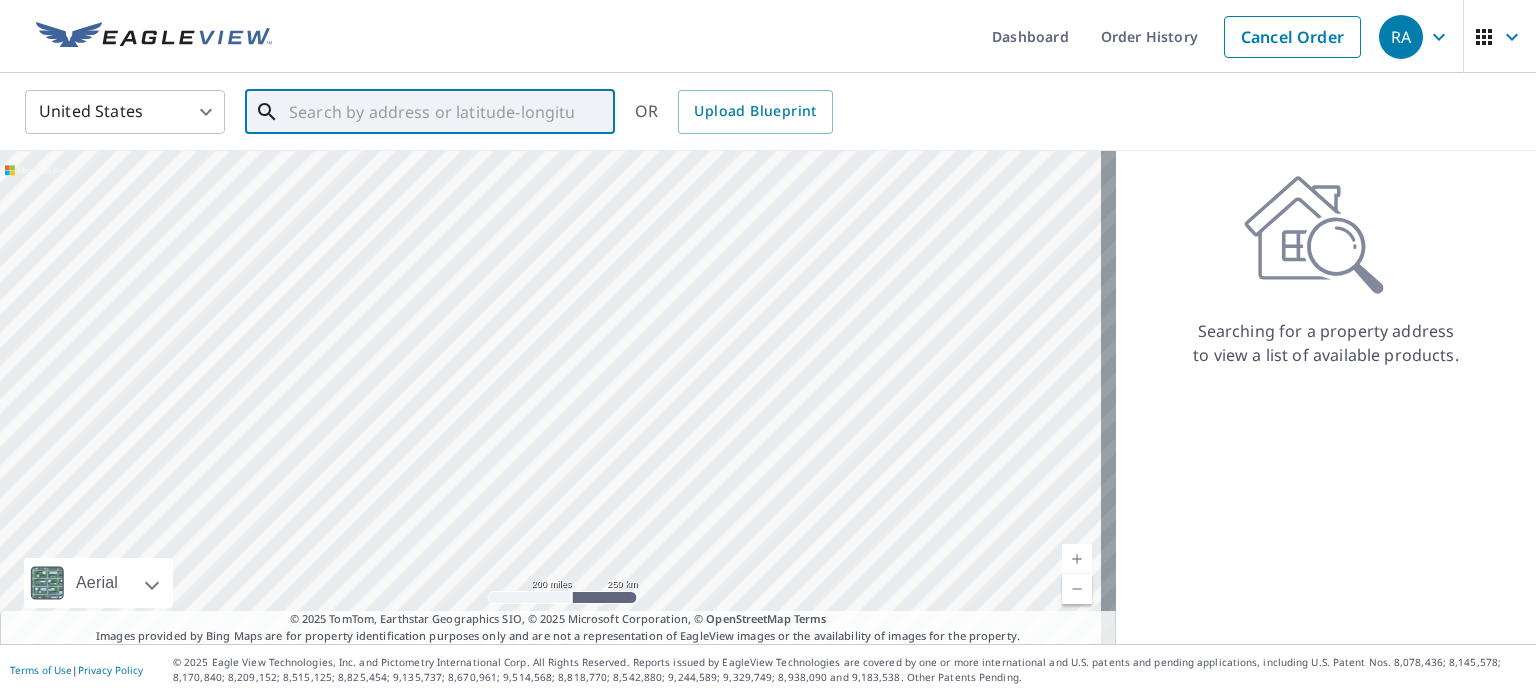 paste on "3610 North Nokomis Northeast" 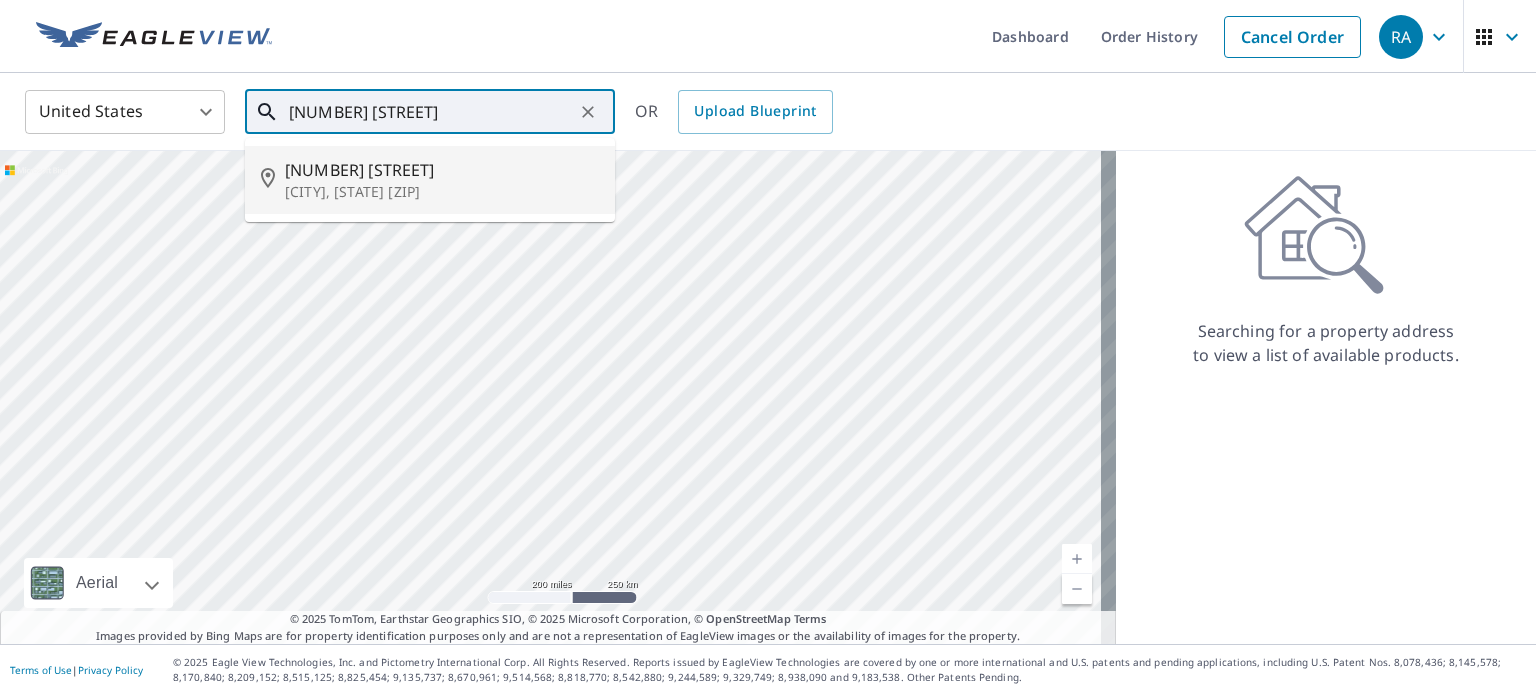 click on "Alexandria, MN 56308" at bounding box center (442, 192) 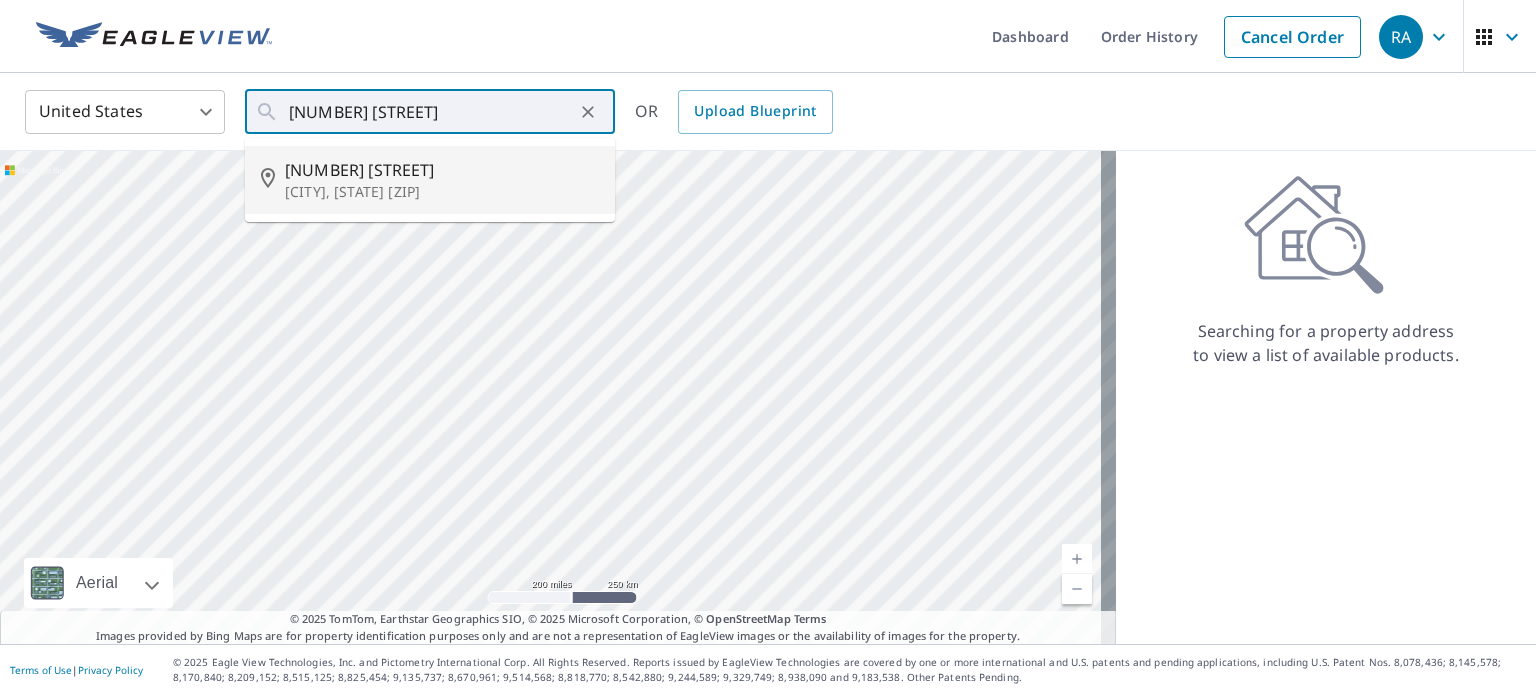 type on "3610 N Nokomis NE Alexandria, MN 56308" 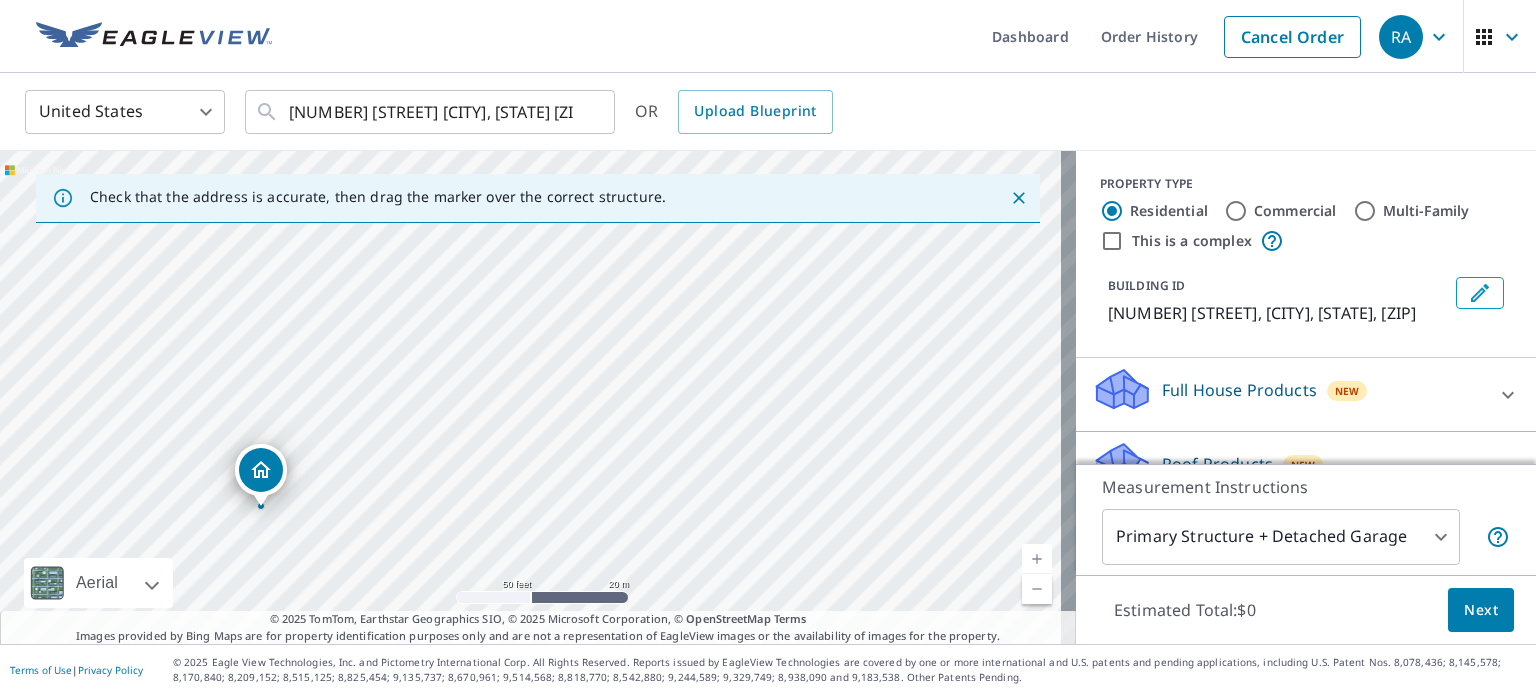 drag, startPoint x: 742, startPoint y: 348, endPoint x: 472, endPoint y: 460, distance: 292.30804 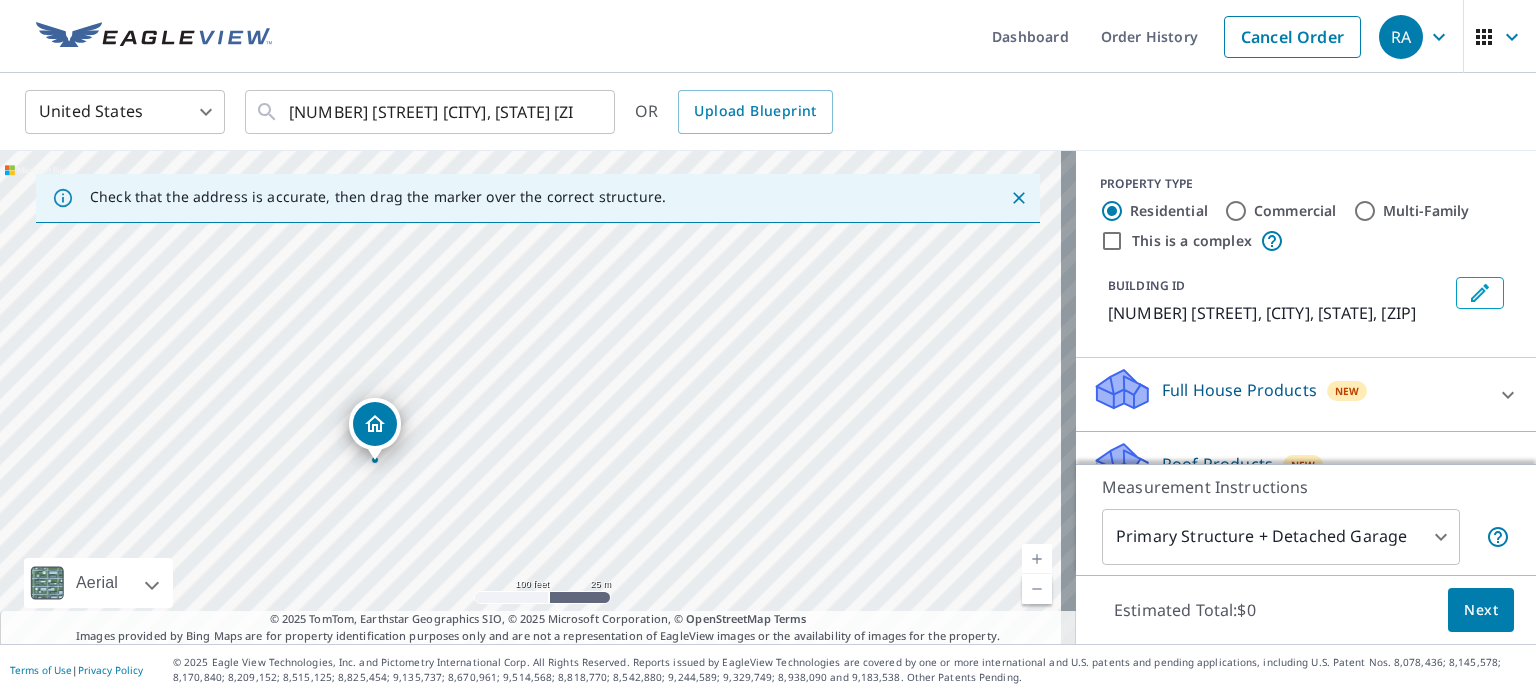 click on "3610 N Nokomis NE Alexandria, MN 56308" at bounding box center (538, 397) 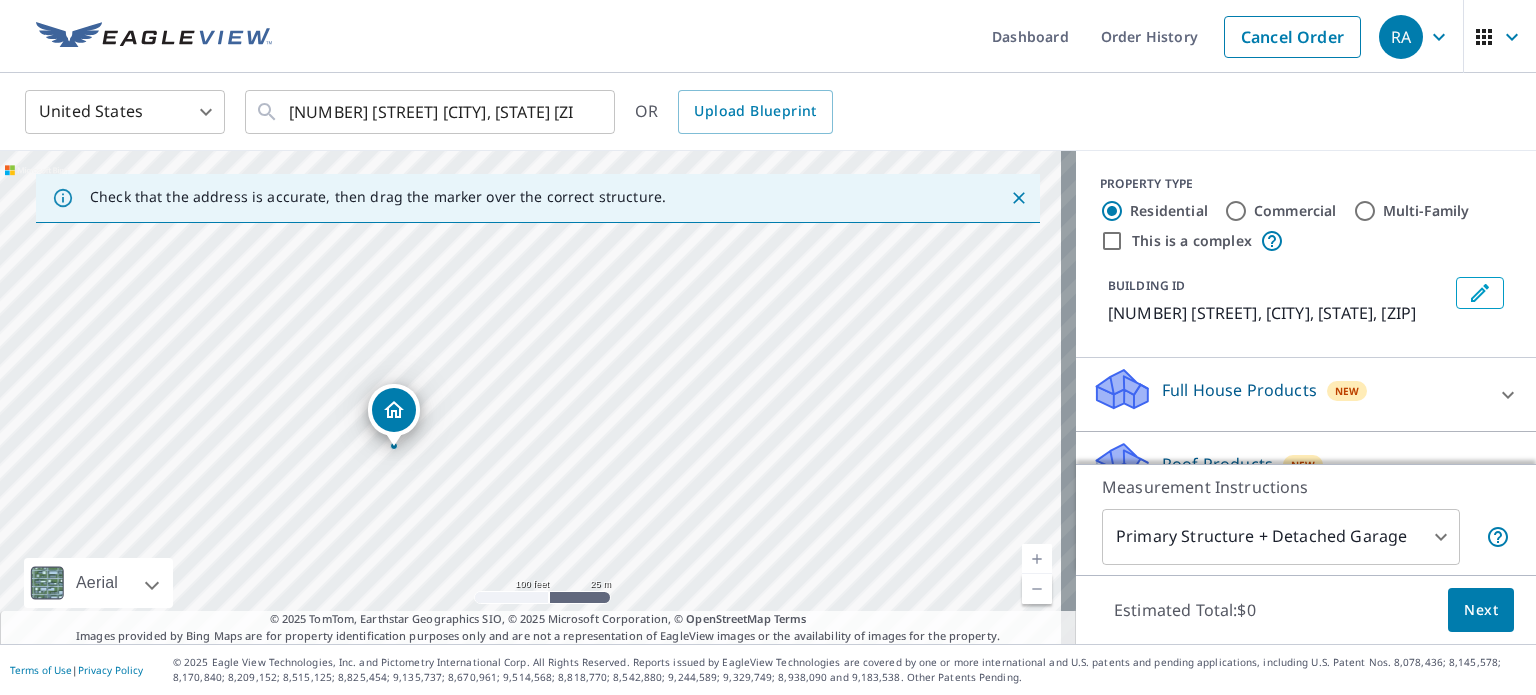 drag, startPoint x: 789, startPoint y: 357, endPoint x: 652, endPoint y: 410, distance: 146.89452 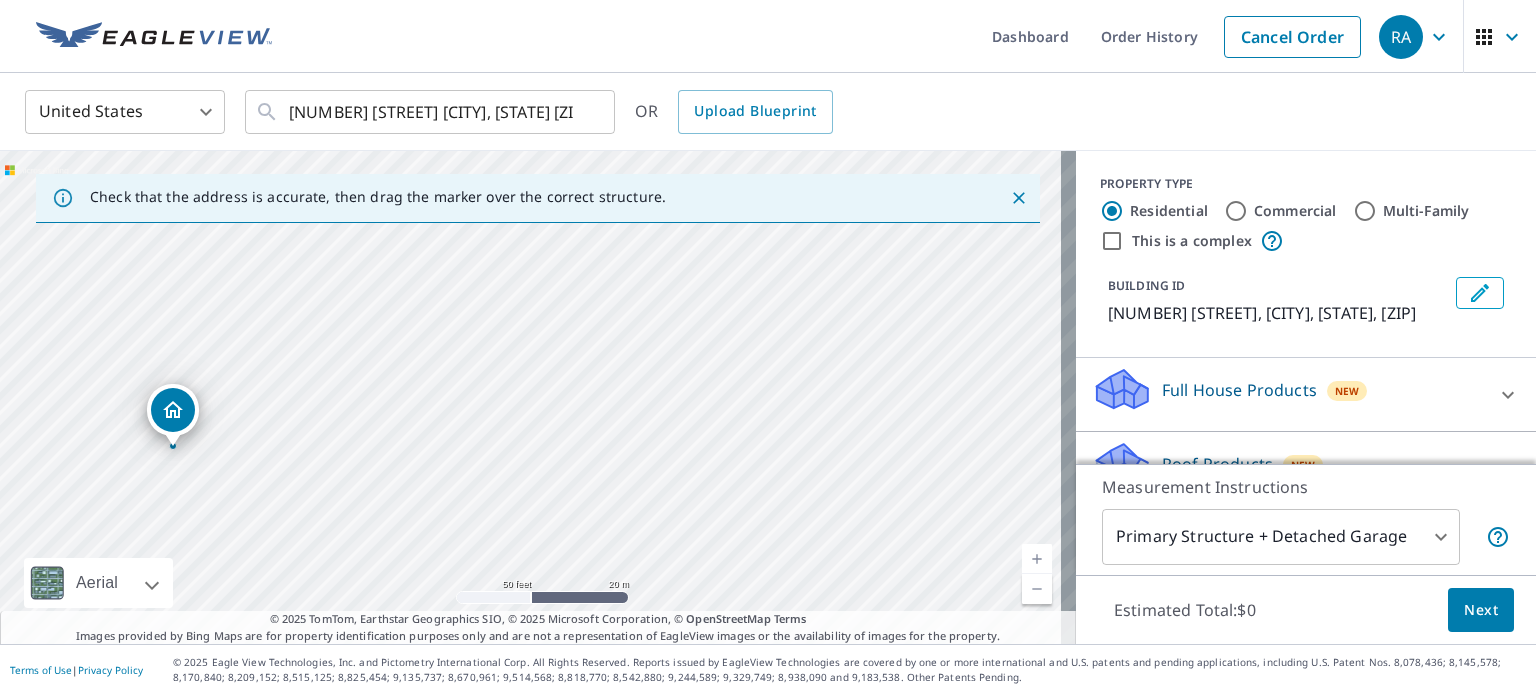 drag, startPoint x: 131, startPoint y: 456, endPoint x: 378, endPoint y: 429, distance: 248.47133 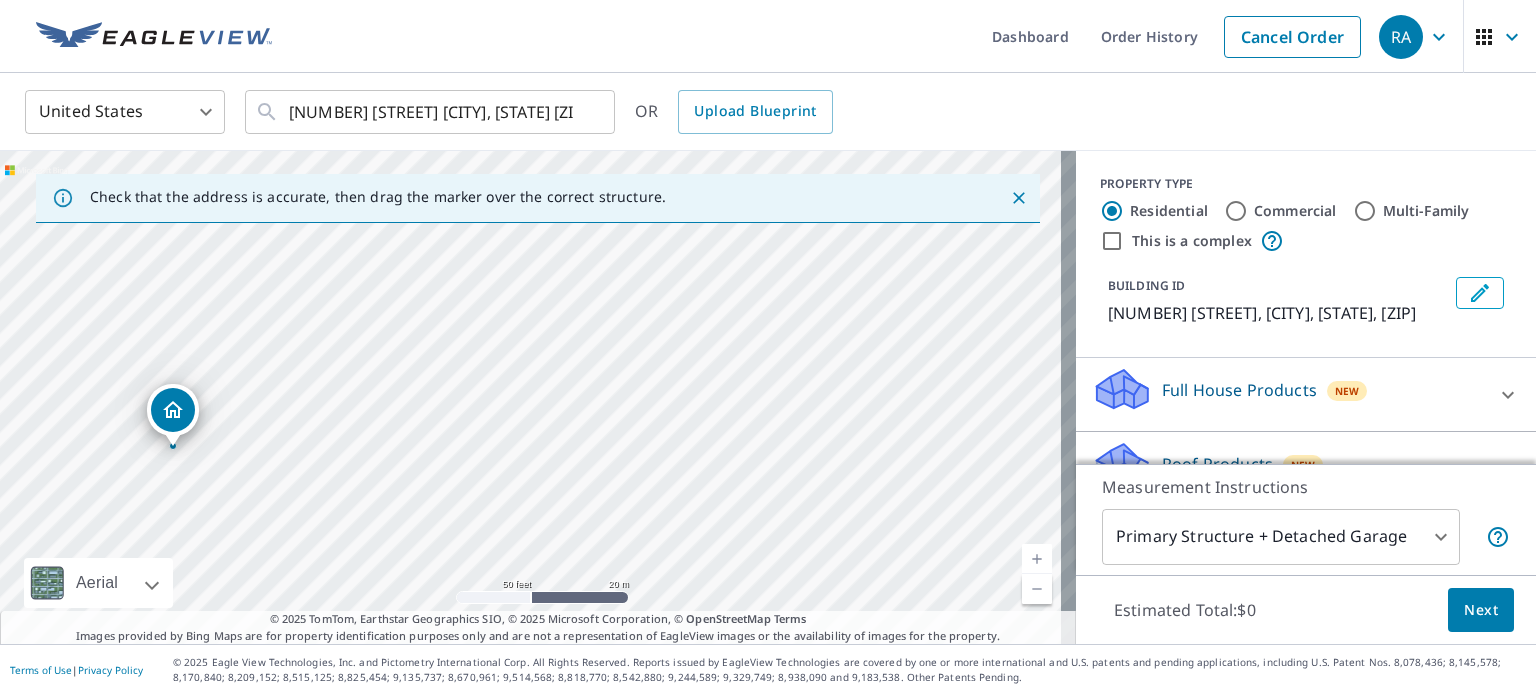 click on "3610 N Nokomis NE Alexandria, MN 56308" at bounding box center [538, 397] 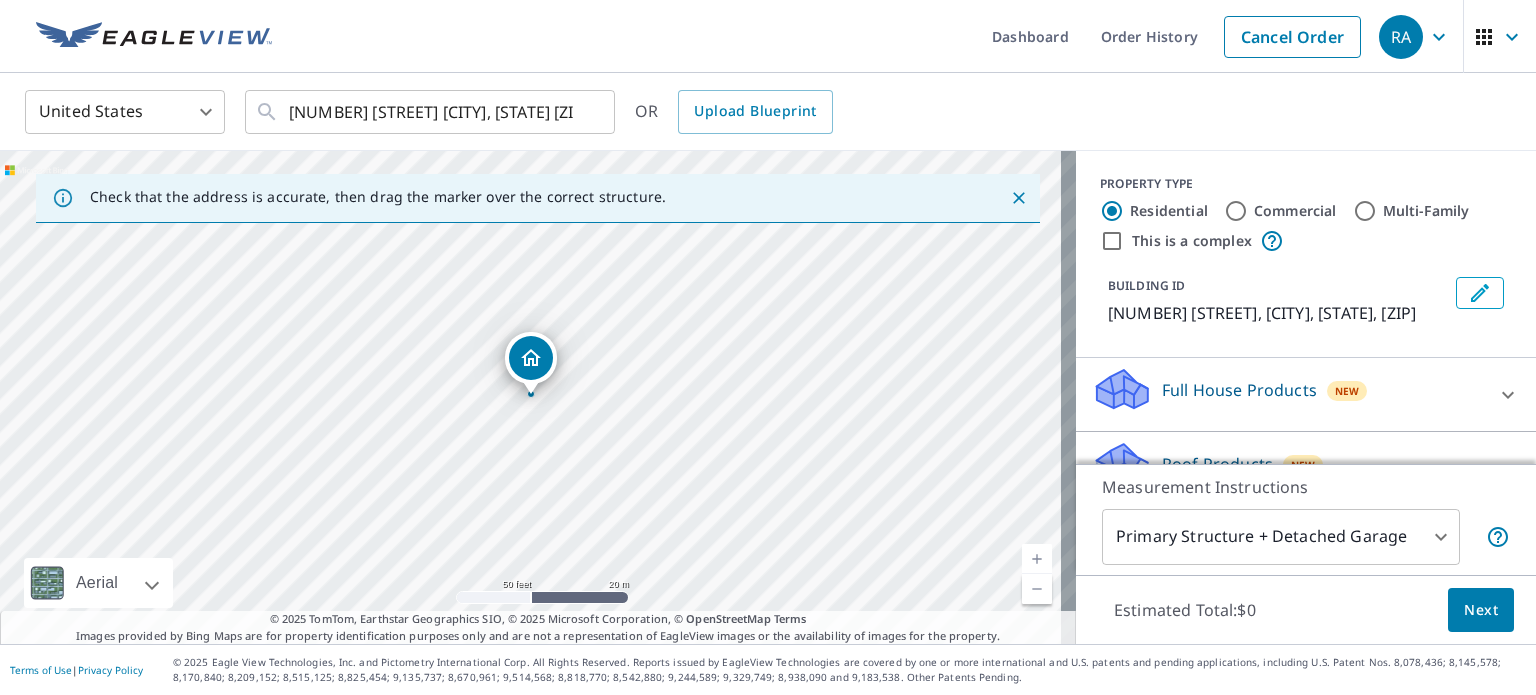 click on "3610 N Nokomis NE Alexandria, MN 56308" at bounding box center (538, 397) 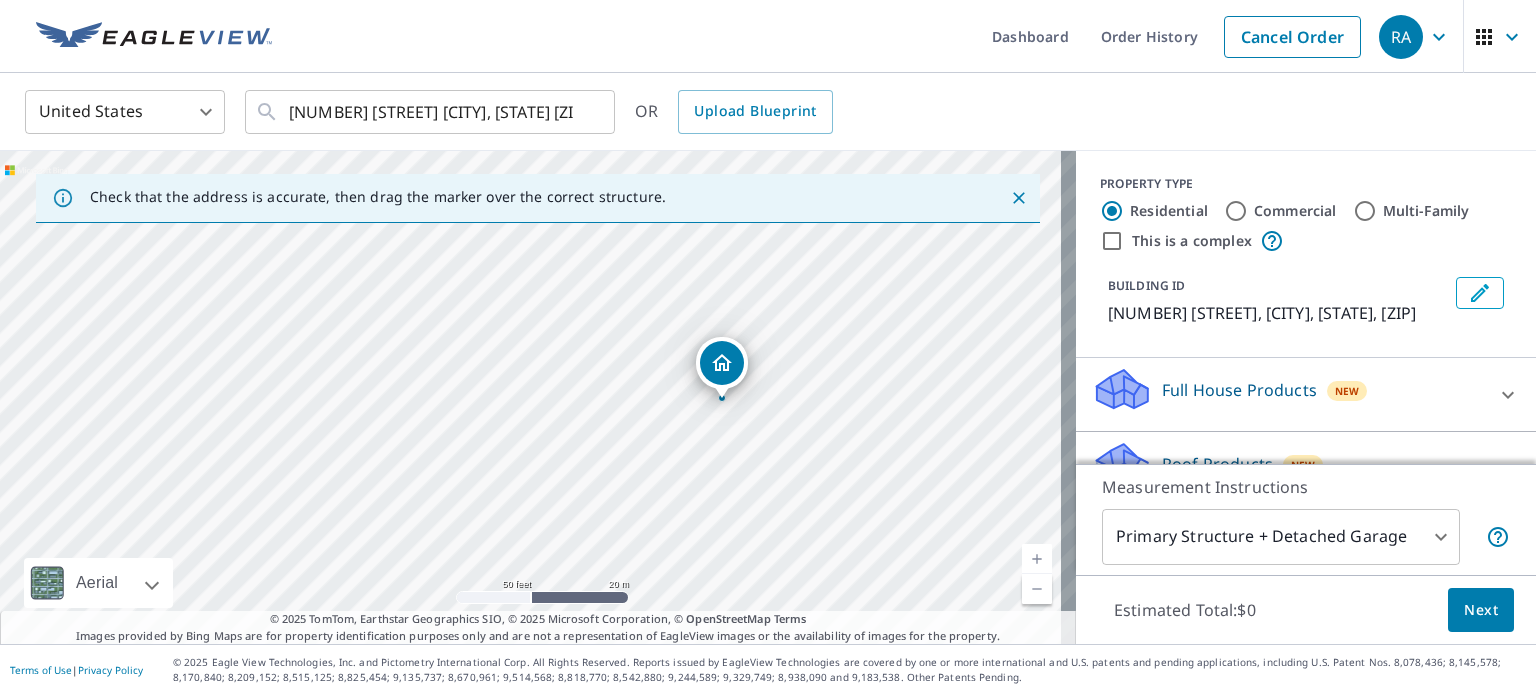 drag, startPoint x: 530, startPoint y: 359, endPoint x: 722, endPoint y: 364, distance: 192.0651 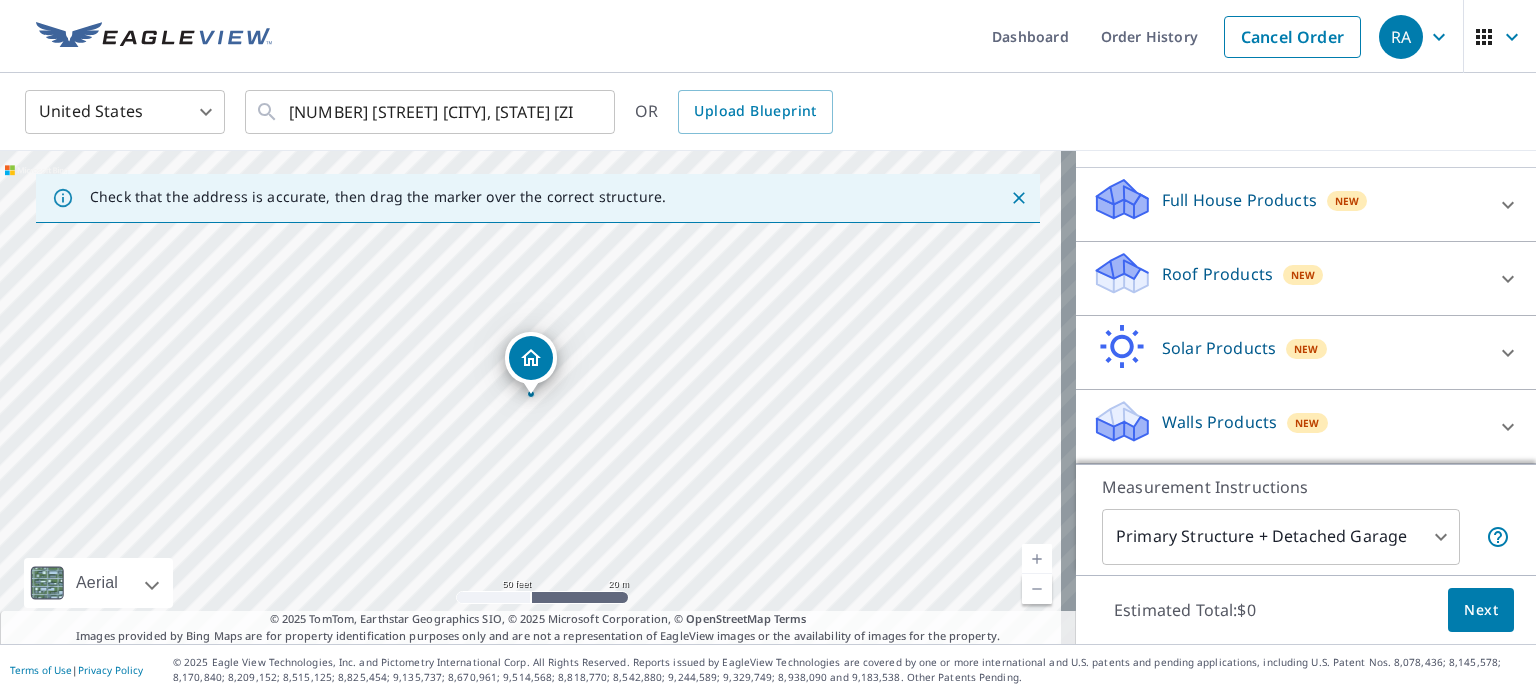 scroll, scrollTop: 212, scrollLeft: 0, axis: vertical 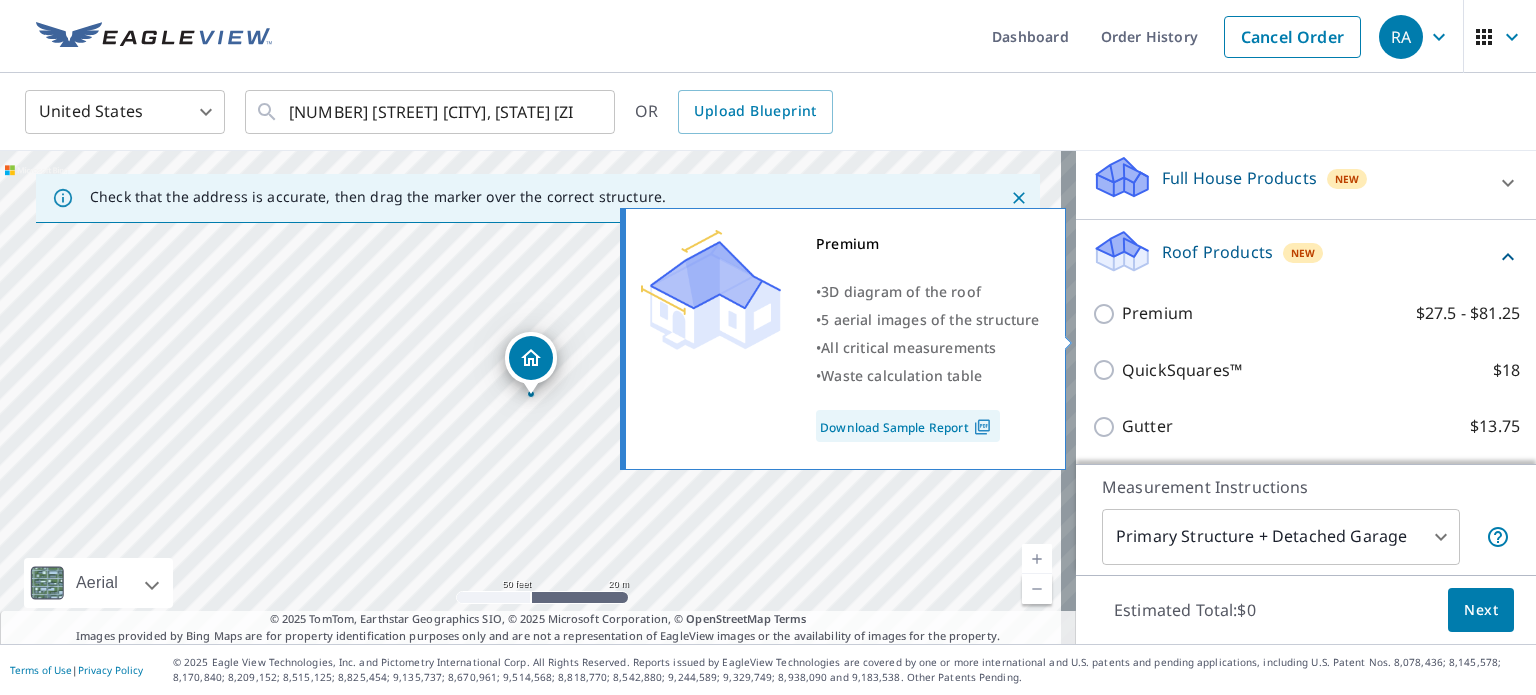click on "Premium $27.5 - $81.25" at bounding box center [1107, 314] 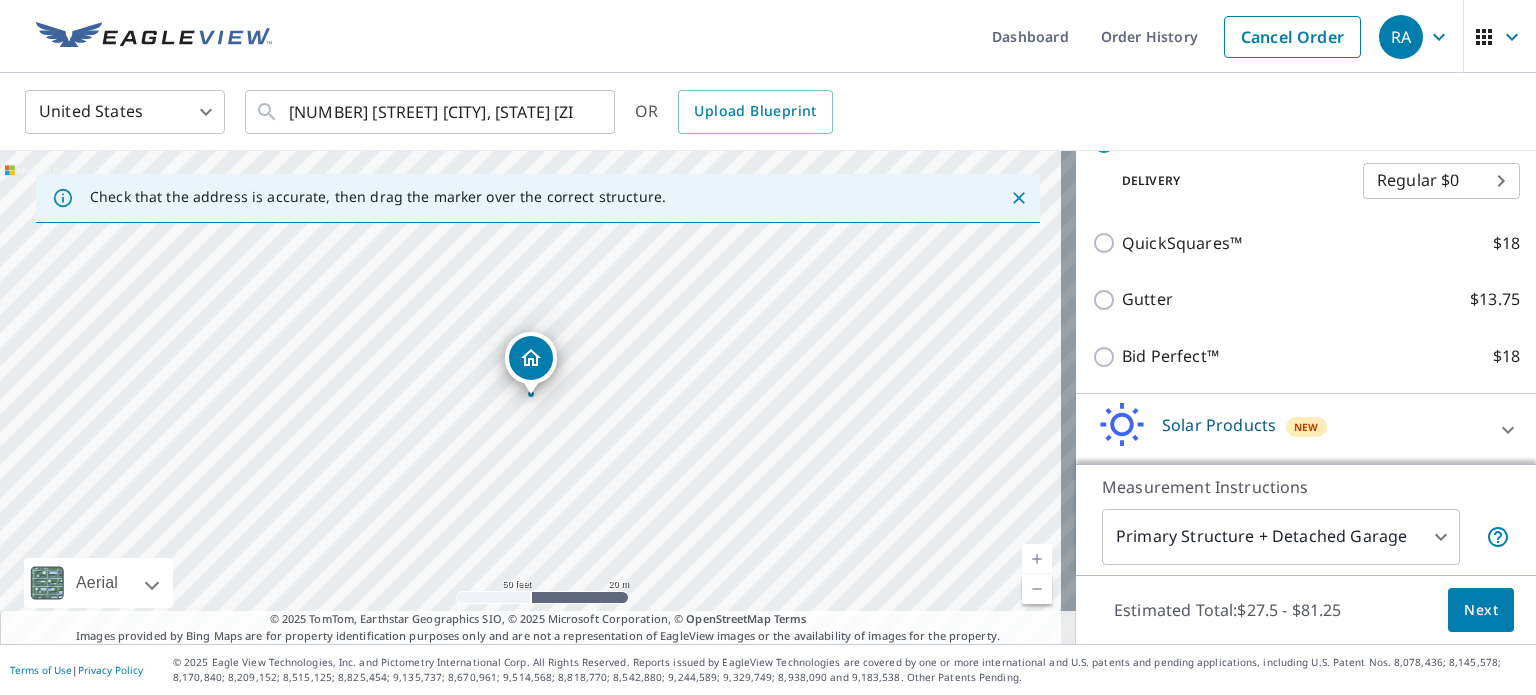 scroll, scrollTop: 503, scrollLeft: 0, axis: vertical 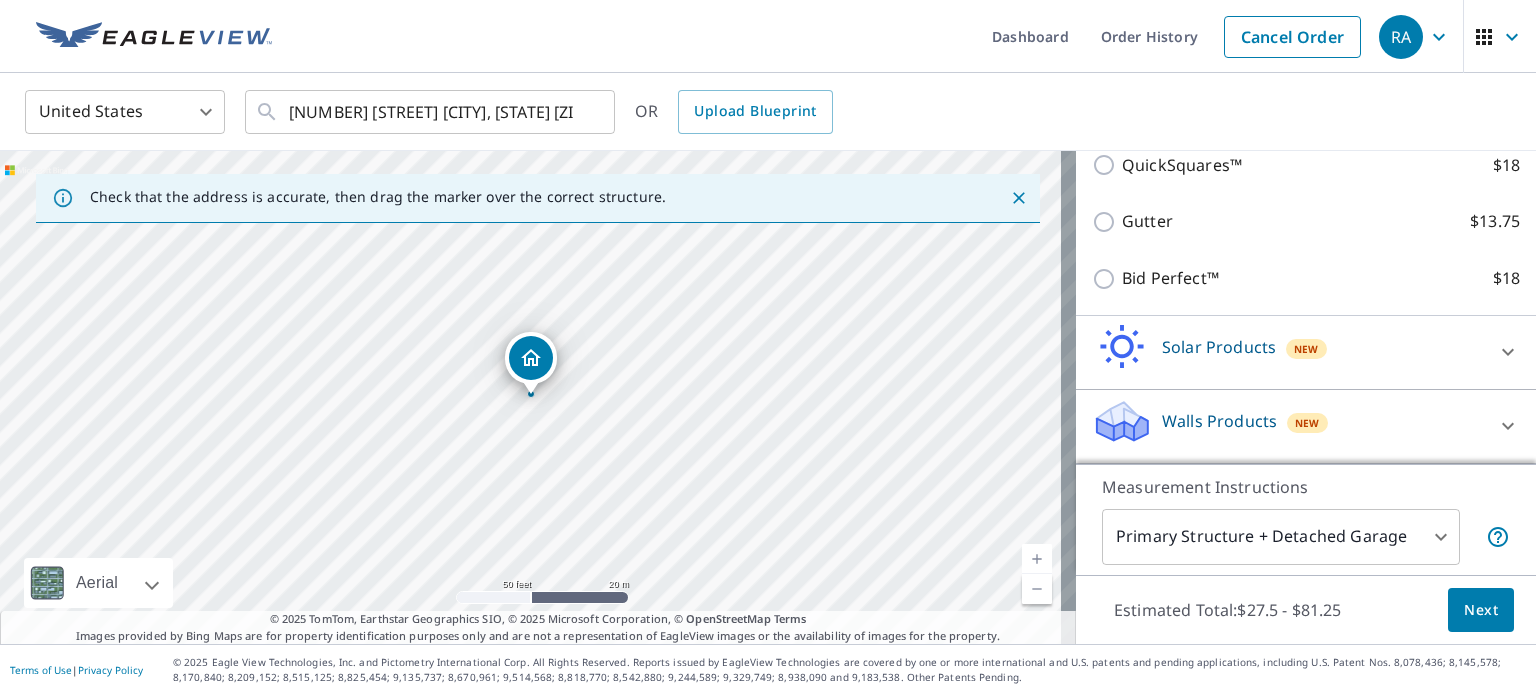 click on "Next" at bounding box center (1481, 610) 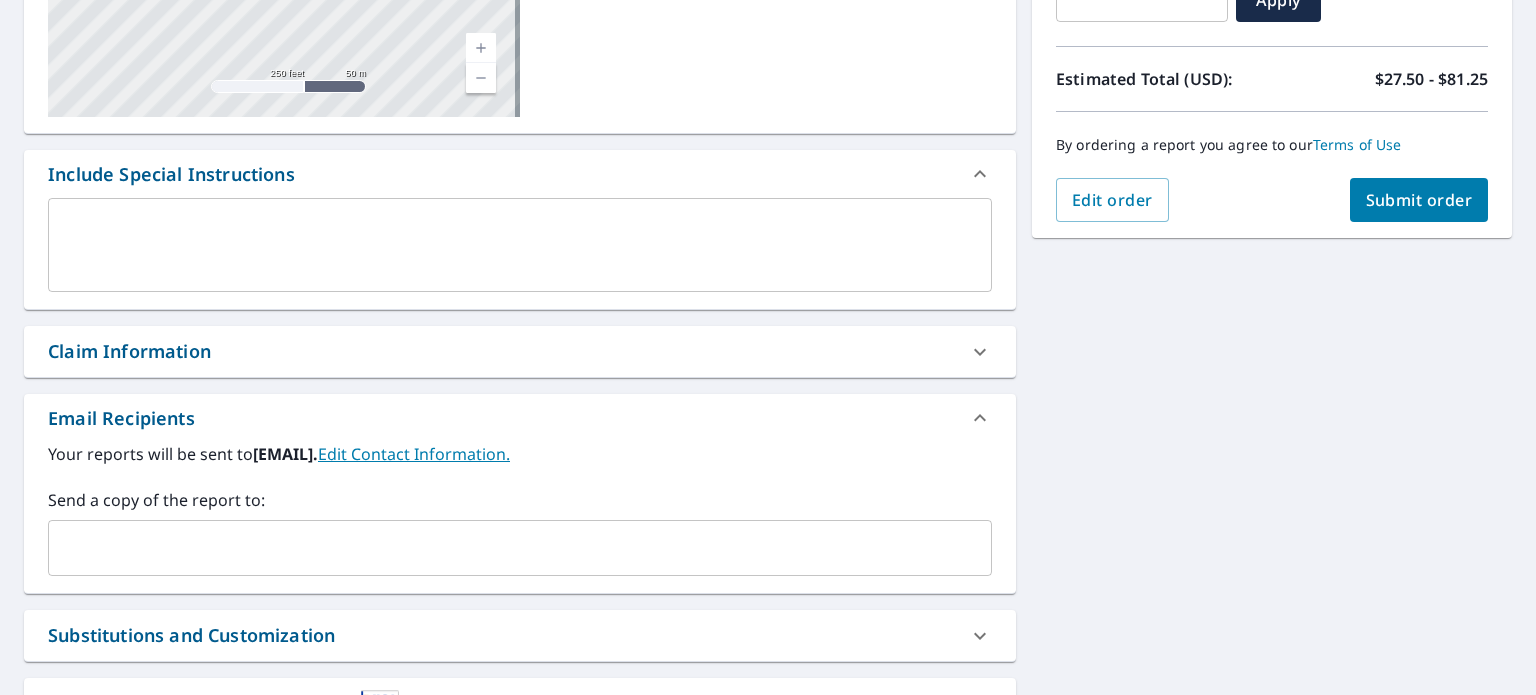 scroll, scrollTop: 100, scrollLeft: 0, axis: vertical 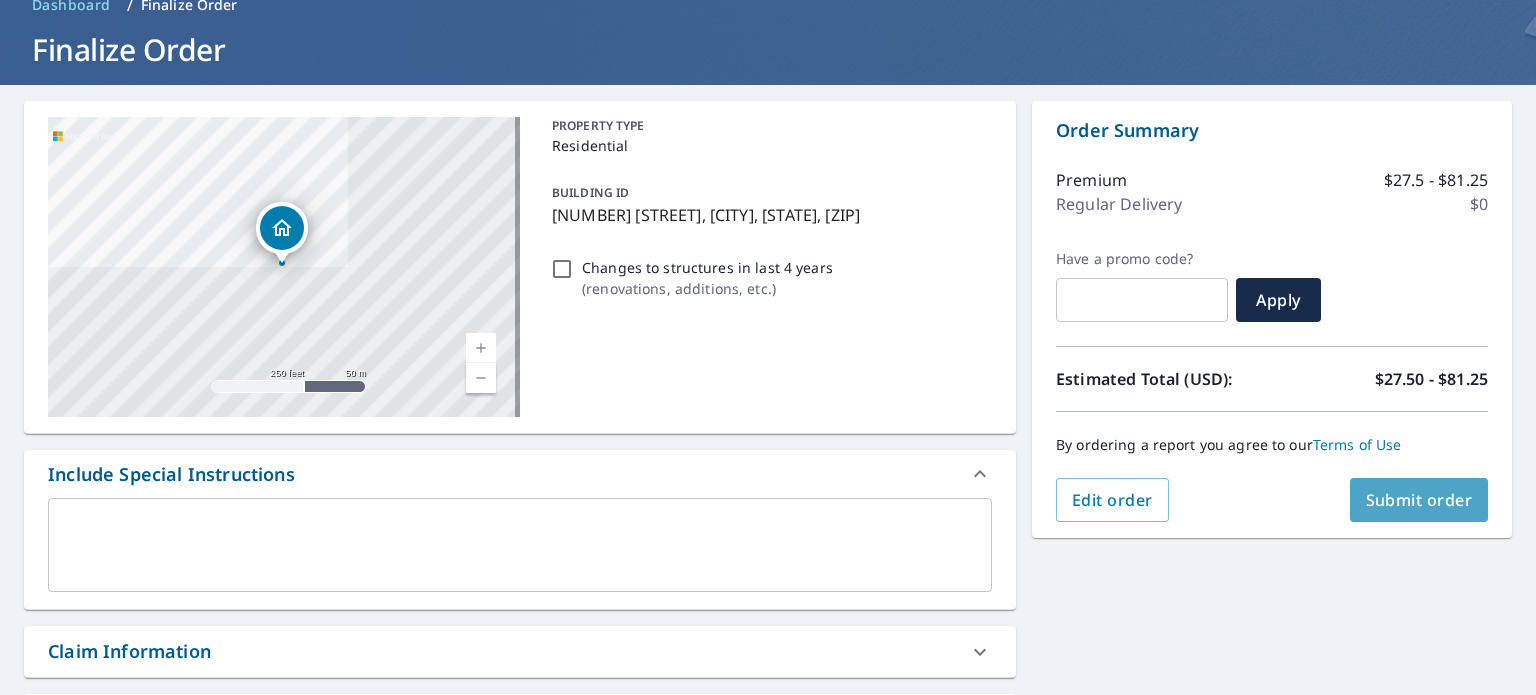 click on "Submit order" at bounding box center [1419, 500] 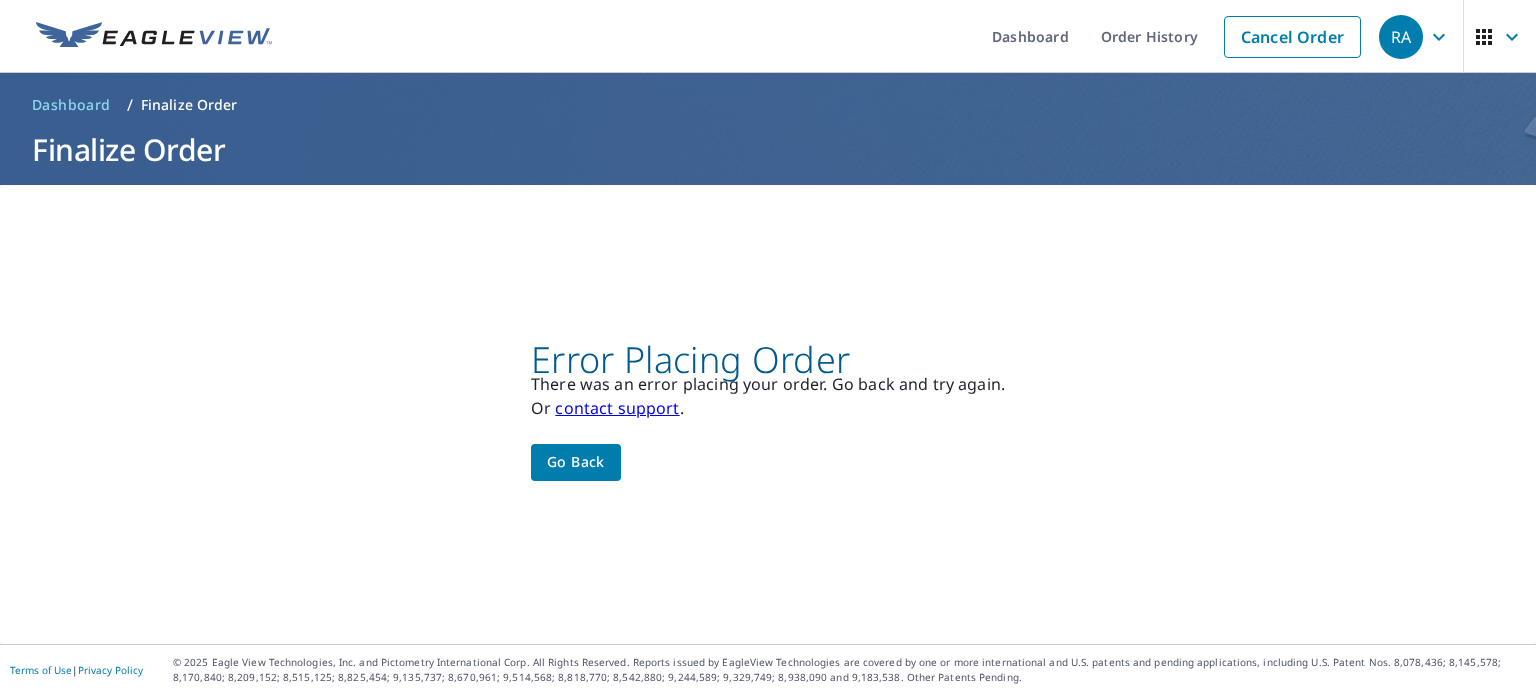 scroll, scrollTop: 0, scrollLeft: 0, axis: both 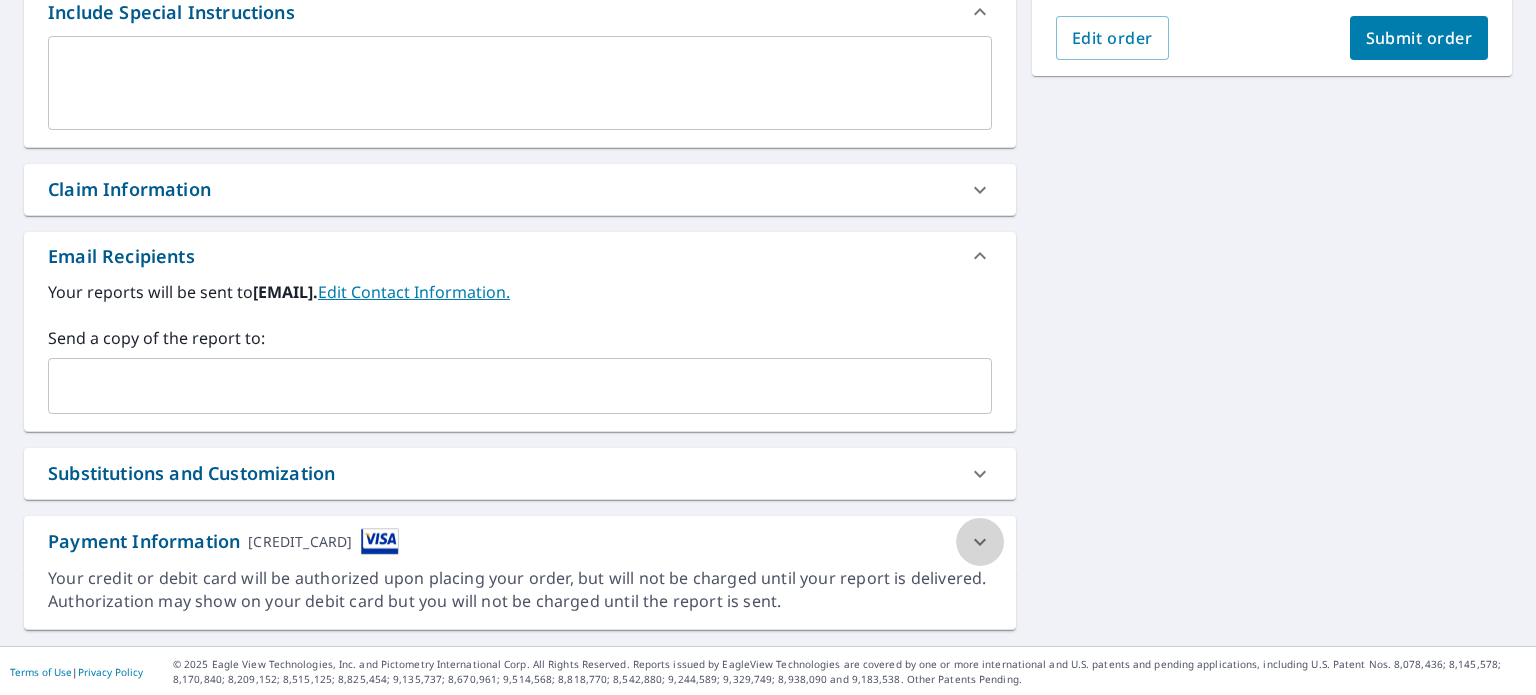 click 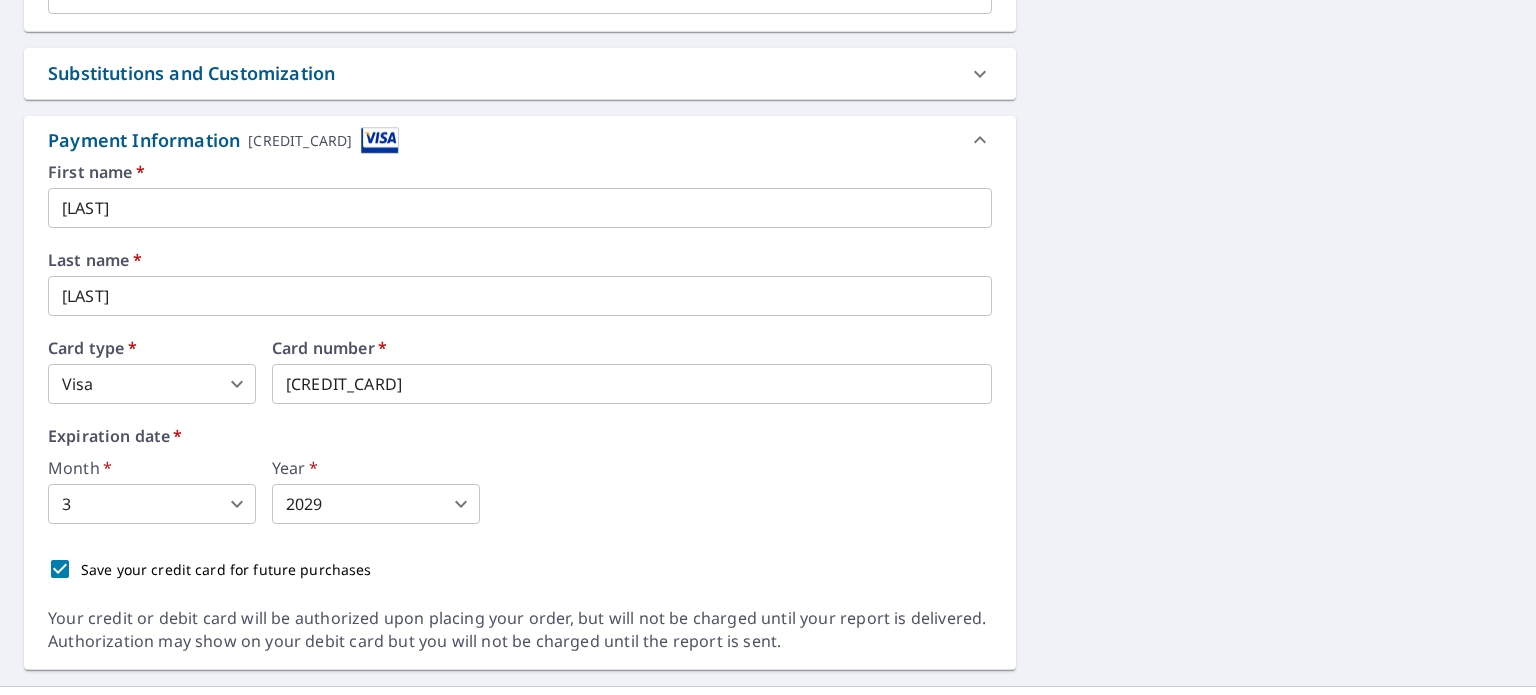 scroll, scrollTop: 1002, scrollLeft: 0, axis: vertical 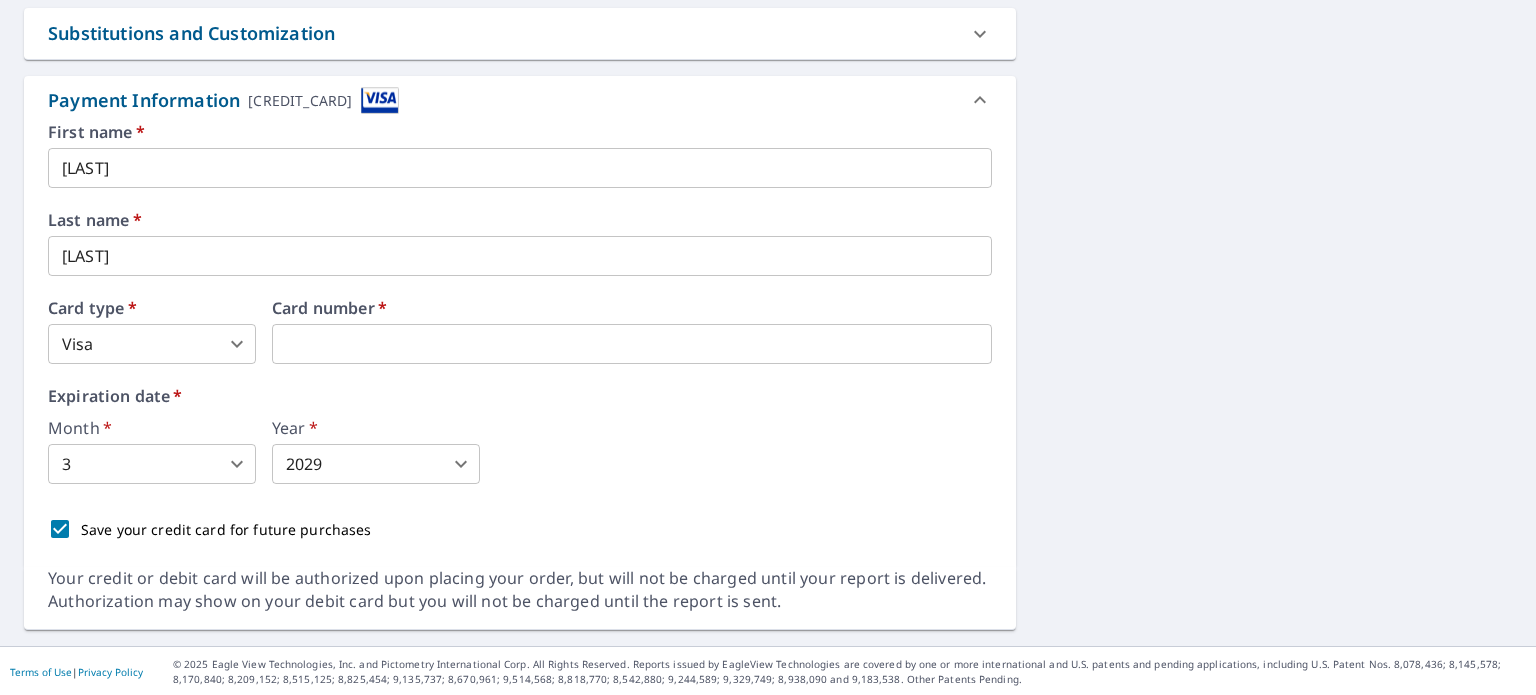 click on "RA RA
Dashboard Order History Cancel Order RA Dashboard / Finalize Order Finalize Order 3610 N Nokomis NE Alexandria, MN 56308 Aerial Road A standard road map Aerial A detailed look from above Labels Labels 250 feet 50 m © 2025 TomTom, © Vexcel Imaging, © 2025 Microsoft Corporation,  © OpenStreetMap Terms PROPERTY TYPE Residential BUILDING ID 3610 N Nokomis NE, Alexandria, MN, 56308 Changes to structures in last 4 years ( renovations, additions, etc. ) Include Special Instructions x ​ Claim Information Claim number ​ Claim information ​ PO number ​ Date of loss ​ Cat ID ​ Email Recipients Your reports will be sent to  rob@roofsbynoble.com.  Edit Contact Information. Send a copy of the report to: ​ Substitutions and Customization Roof measurement report substitutions If a Premium Report is unavailable send me an Extended Coverage 3D Report: Yes No Ask If an Extended Coverage 3D Report is unavailable send me an Extended Coverage 2D Report: Yes No Ask Yes No Ask Additional Report Formats" at bounding box center [768, 347] 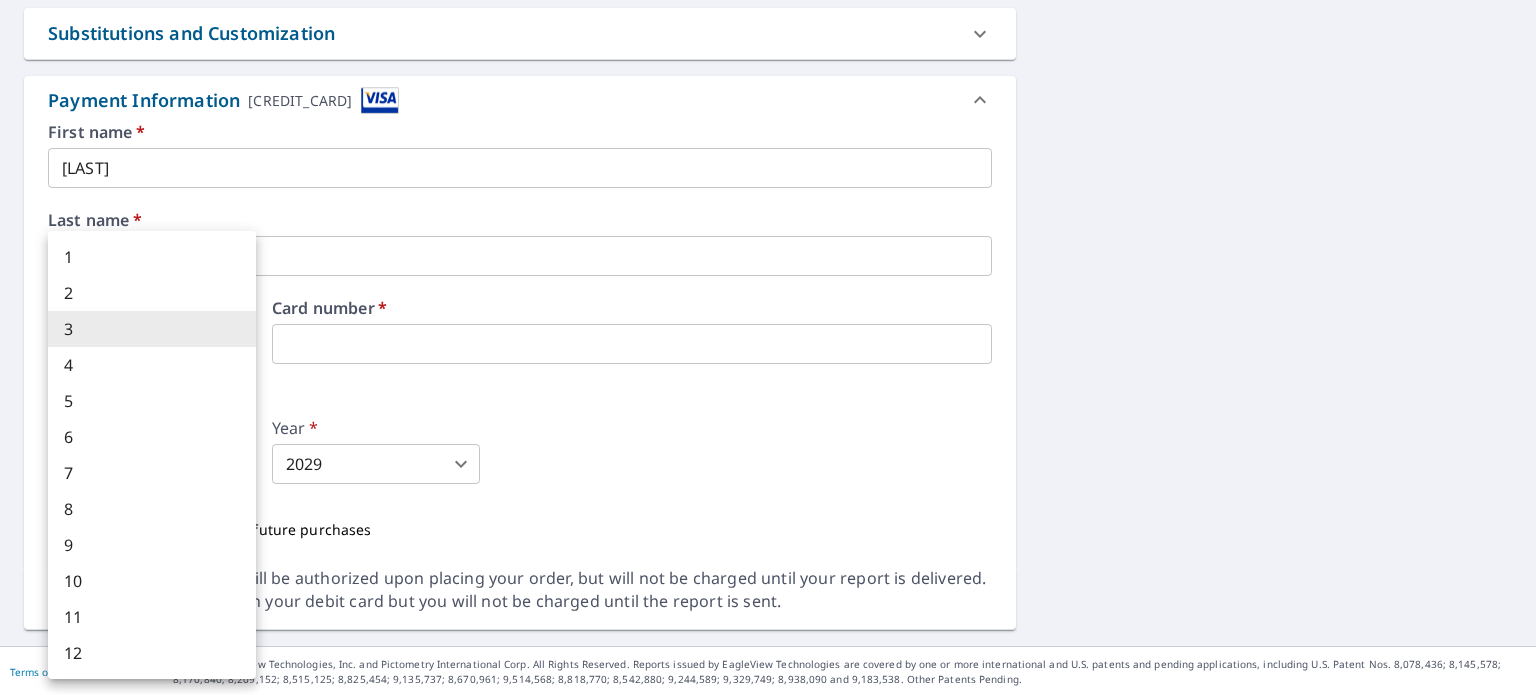 click on "5" at bounding box center [152, 401] 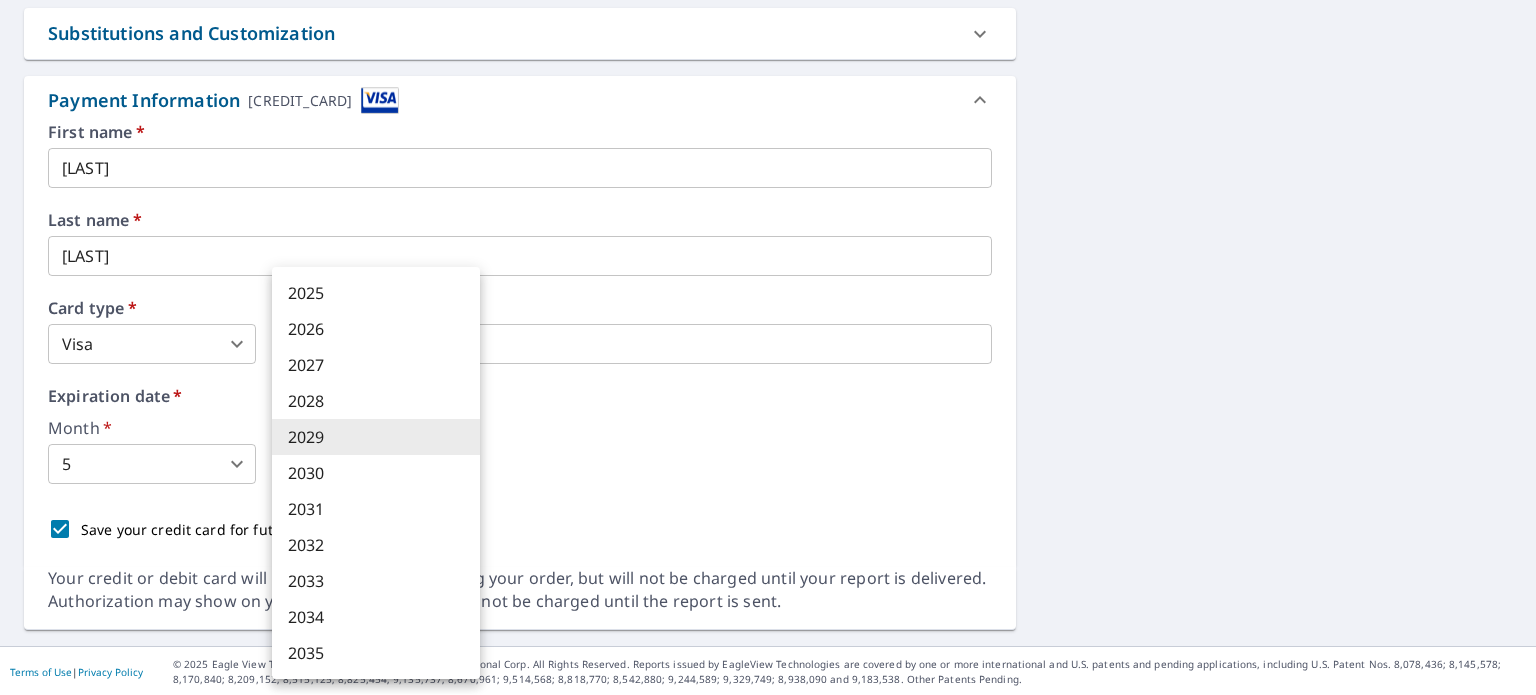 click on "RA RA
Dashboard Order History Cancel Order RA Dashboard / Finalize Order Finalize Order 3610 N Nokomis NE Alexandria, MN 56308 Aerial Road A standard road map Aerial A detailed look from above Labels Labels 250 feet 50 m © 2025 TomTom, © Vexcel Imaging, © 2025 Microsoft Corporation,  © OpenStreetMap Terms PROPERTY TYPE Residential BUILDING ID 3610 N Nokomis NE, Alexandria, MN, 56308 Changes to structures in last 4 years ( renovations, additions, etc. ) Include Special Instructions x ​ Claim Information Claim number ​ Claim information ​ PO number ​ Date of loss ​ Cat ID ​ Email Recipients Your reports will be sent to  rob@roofsbynoble.com.  Edit Contact Information. Send a copy of the report to: ​ Substitutions and Customization Roof measurement report substitutions If a Premium Report is unavailable send me an Extended Coverage 3D Report: Yes No Ask If an Extended Coverage 3D Report is unavailable send me an Extended Coverage 2D Report: Yes No Ask Yes No Ask Additional Report Formats" at bounding box center (768, 347) 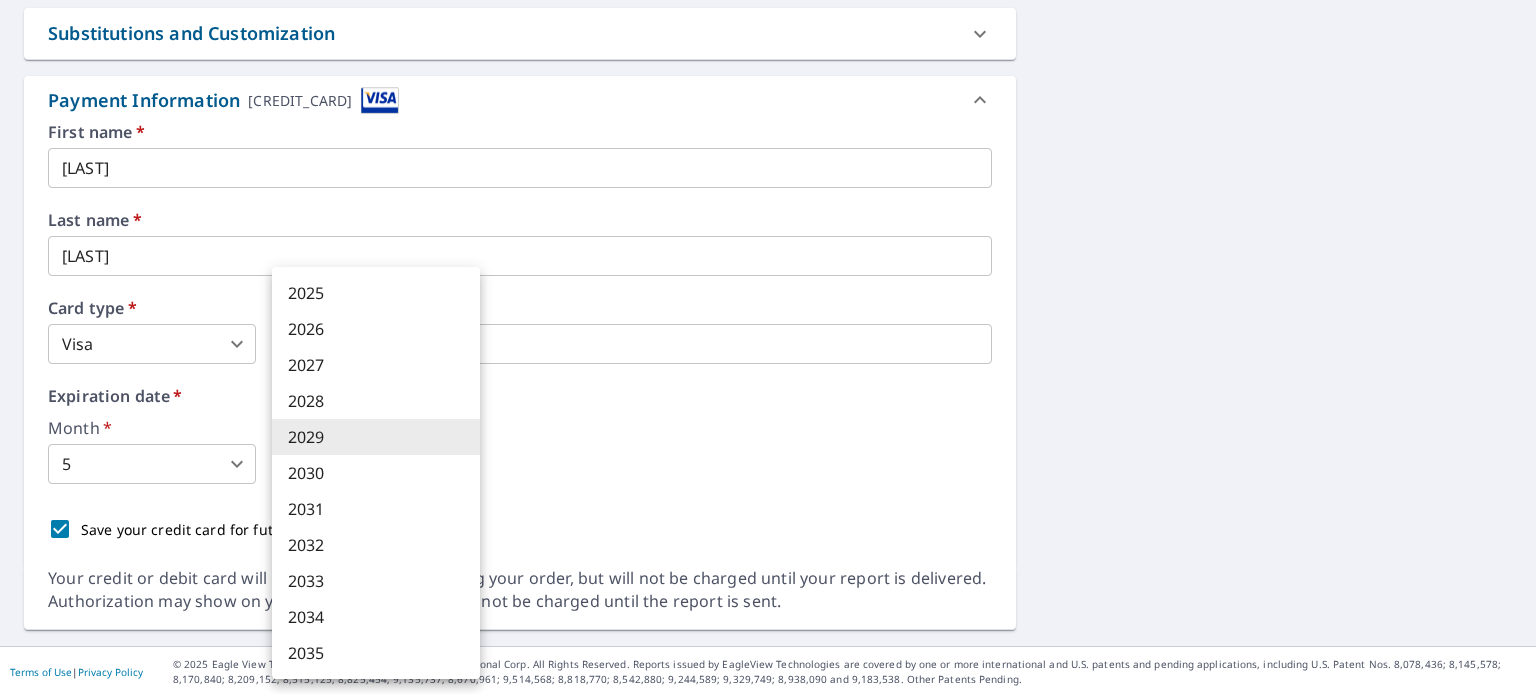 click on "2030" at bounding box center [376, 473] 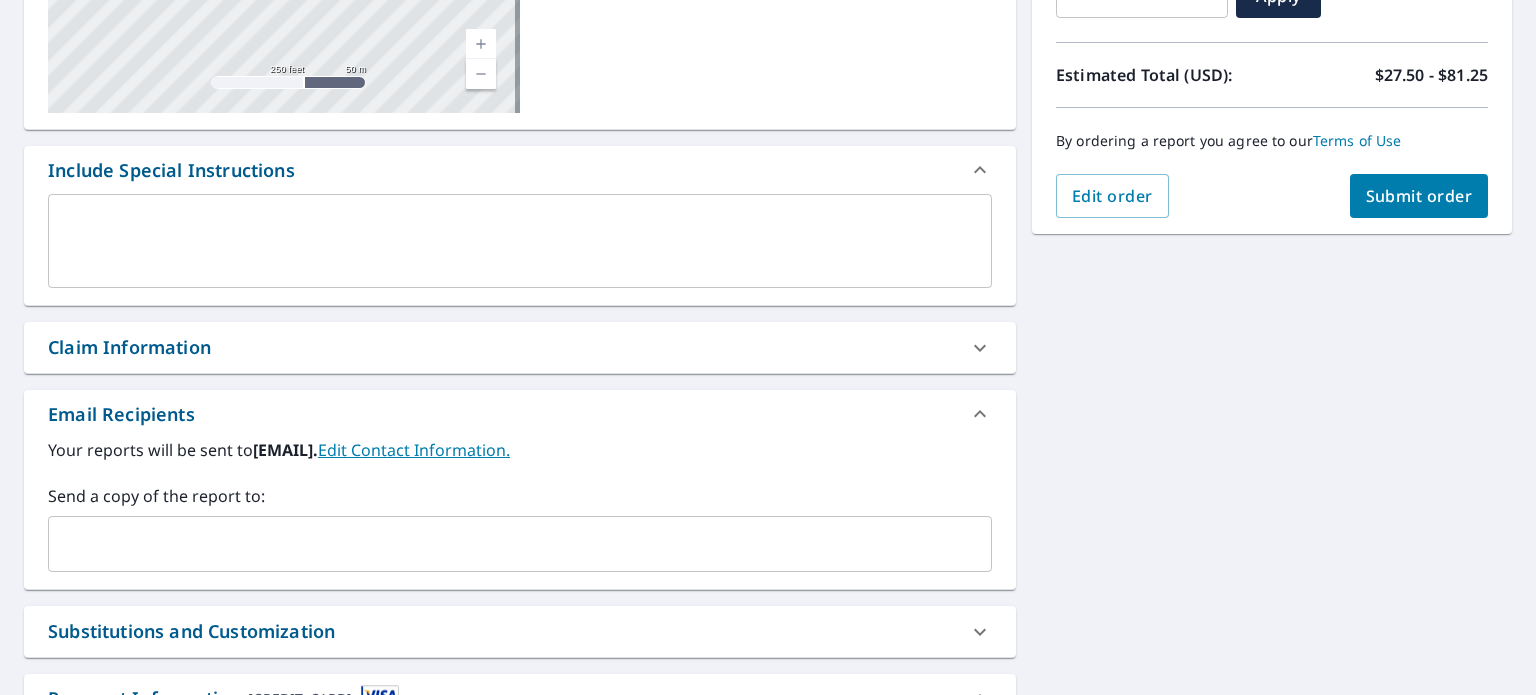 scroll, scrollTop: 402, scrollLeft: 0, axis: vertical 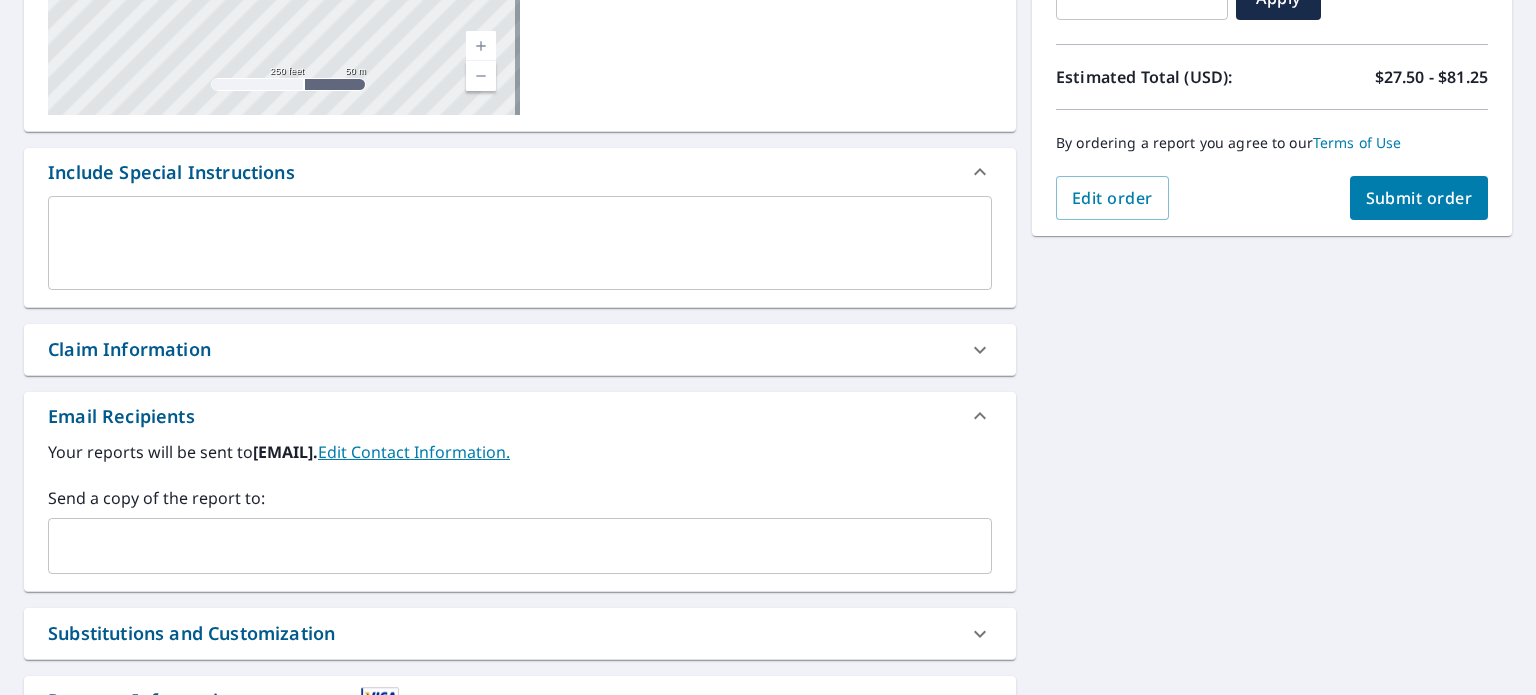 click on "Submit order" at bounding box center (1419, 198) 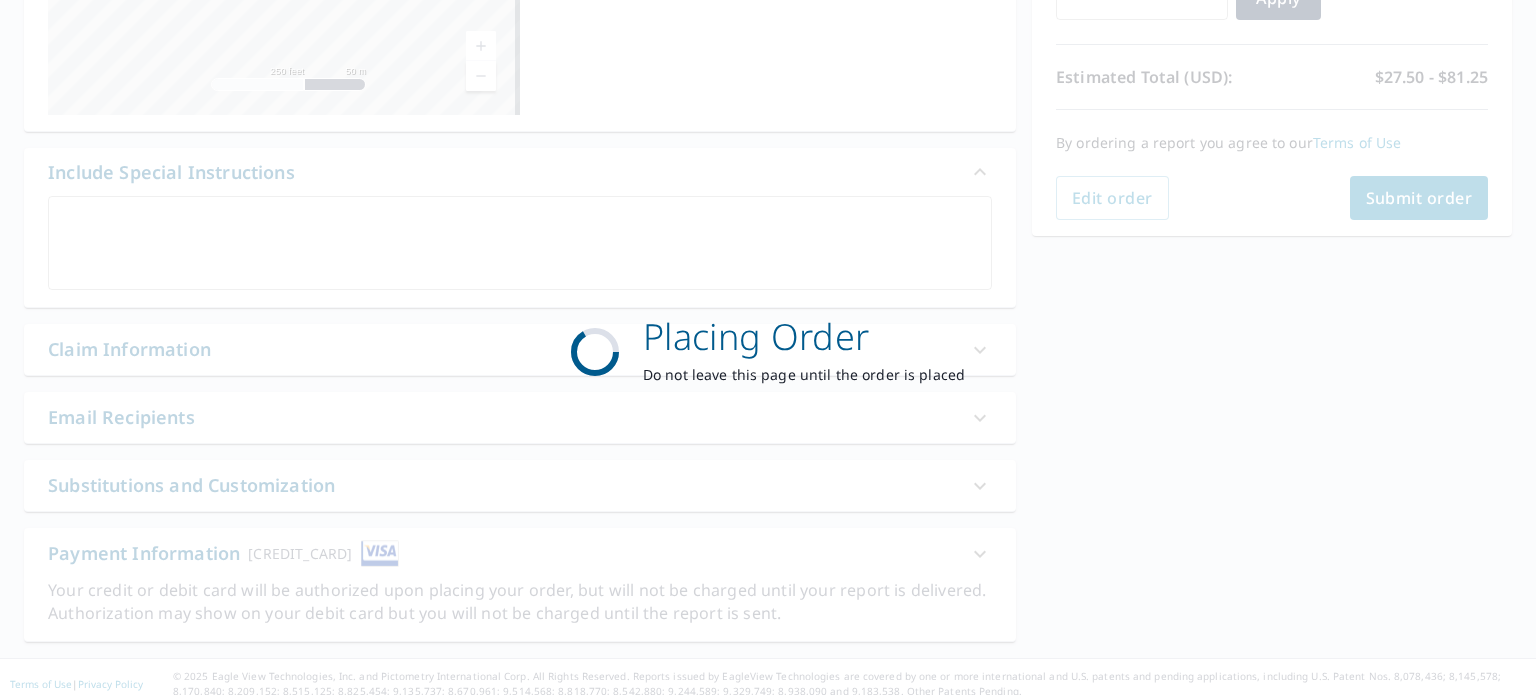 checkbox on "true" 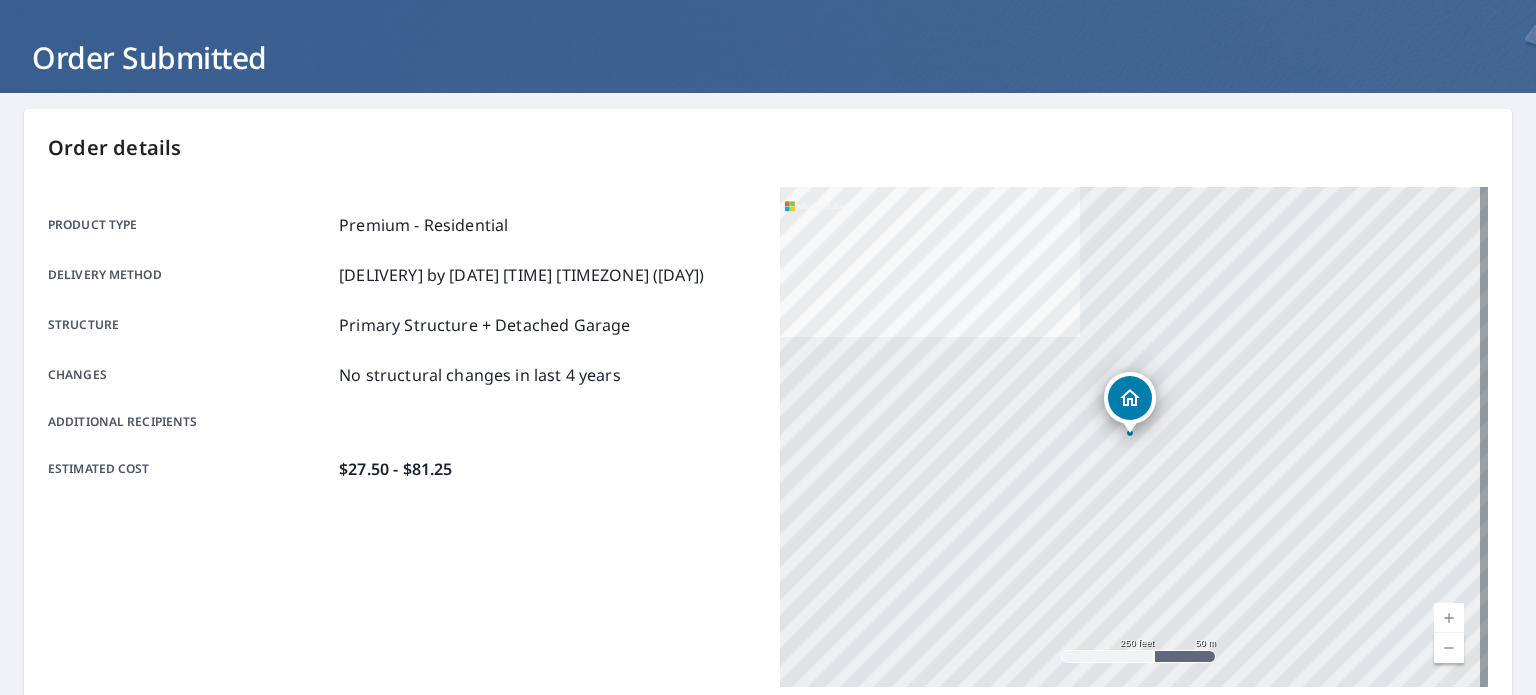 scroll, scrollTop: 0, scrollLeft: 0, axis: both 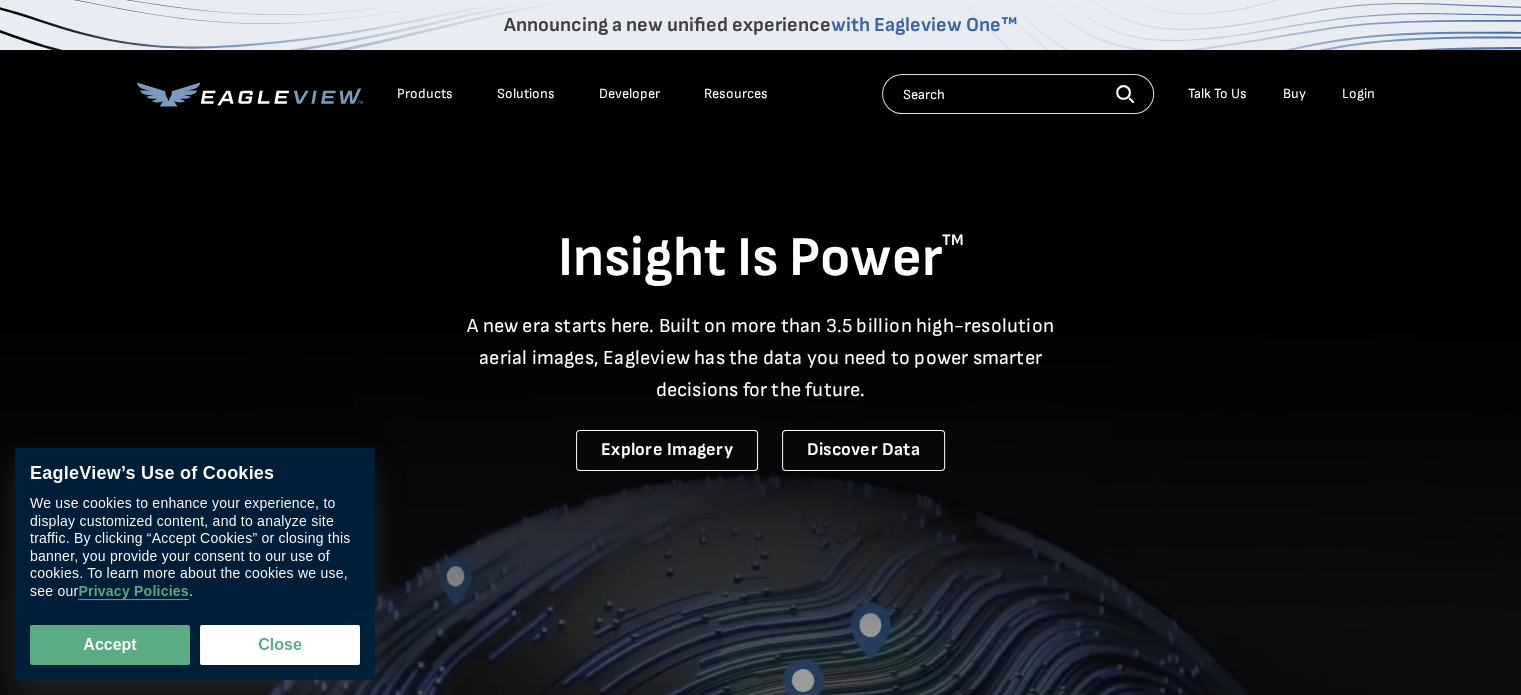 click on "Login" at bounding box center (1358, 94) 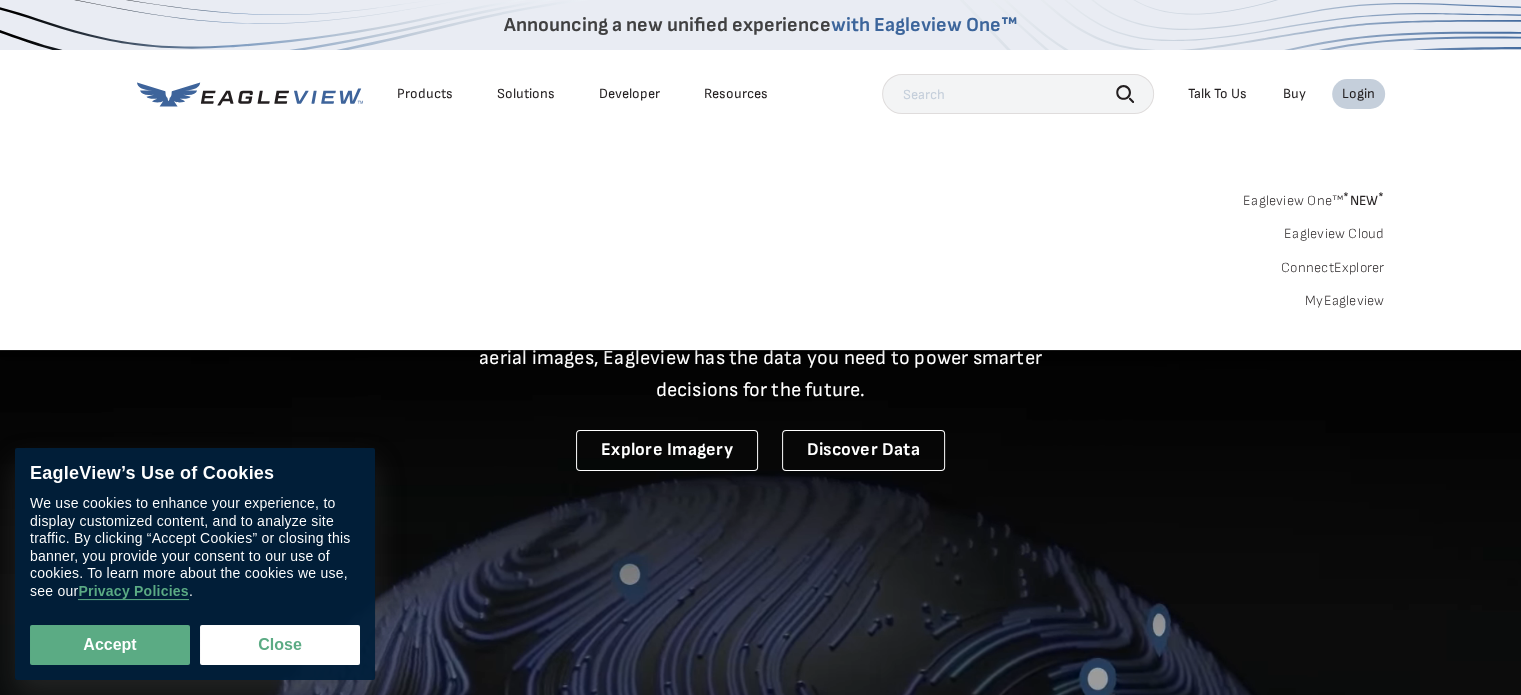 click on "Login" at bounding box center (1358, 94) 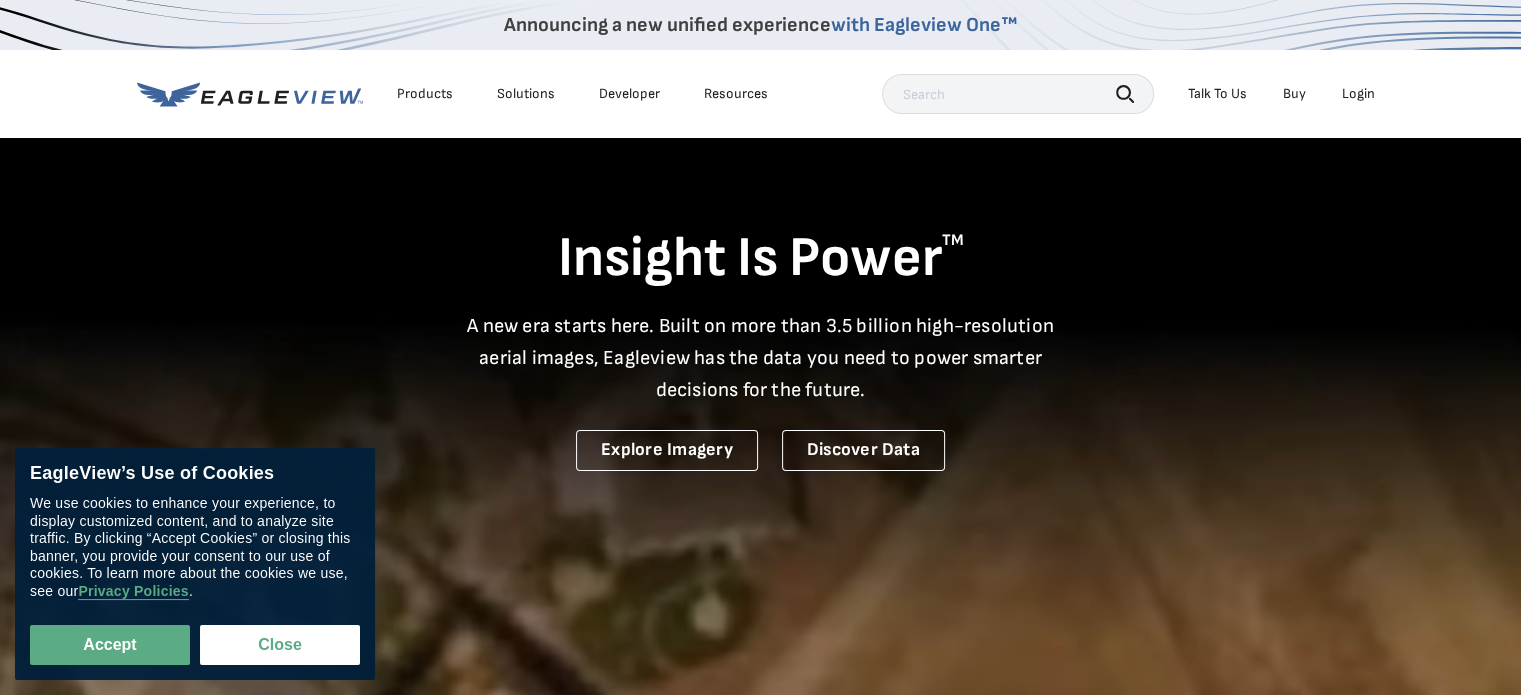 click on "Login" at bounding box center [1358, 94] 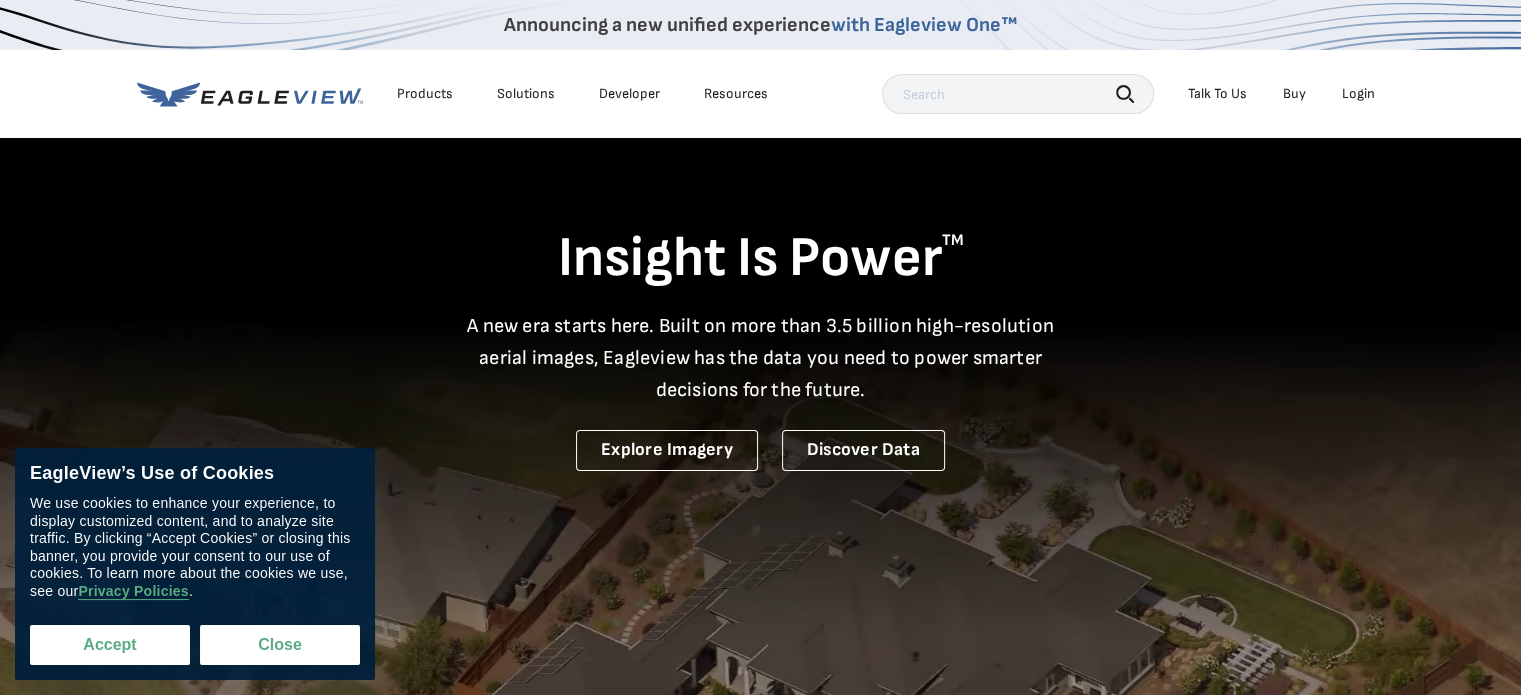 click on "Accept" at bounding box center (110, 645) 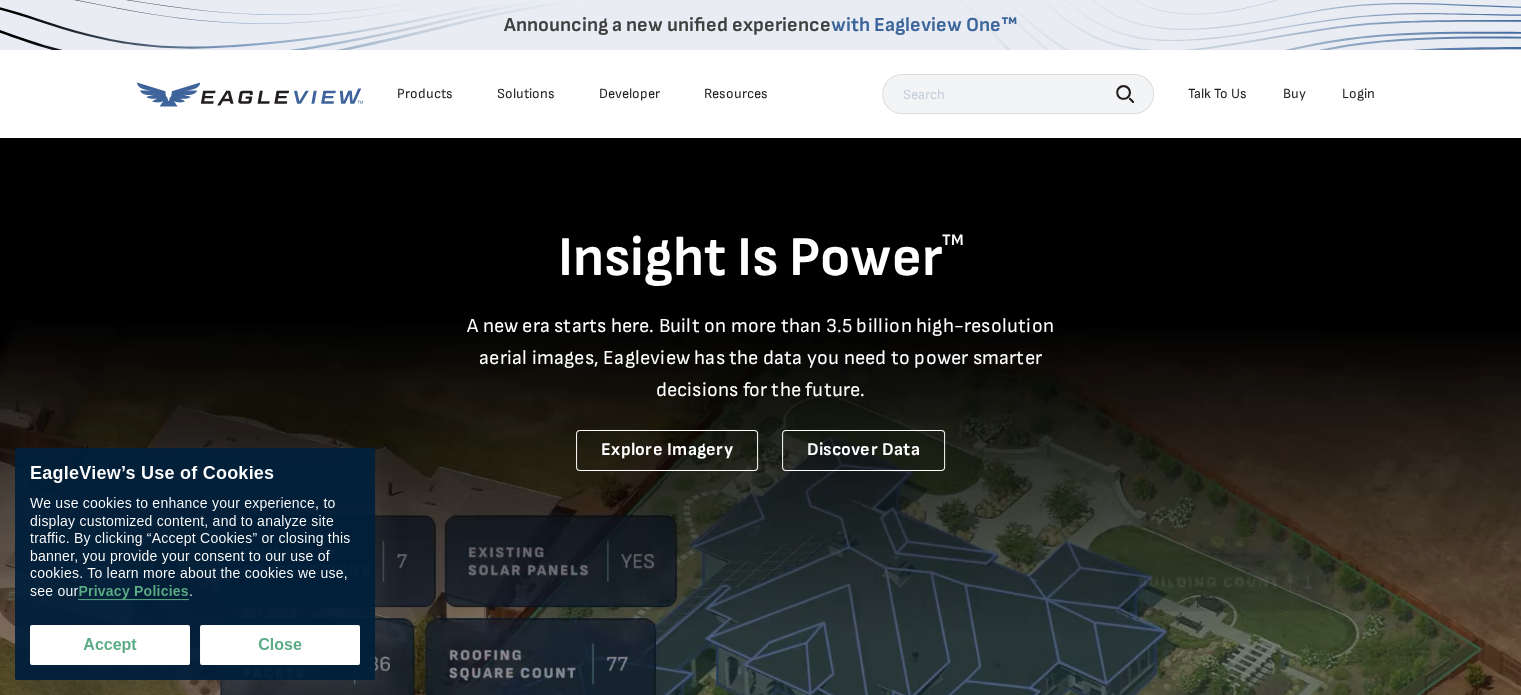 checkbox on "true" 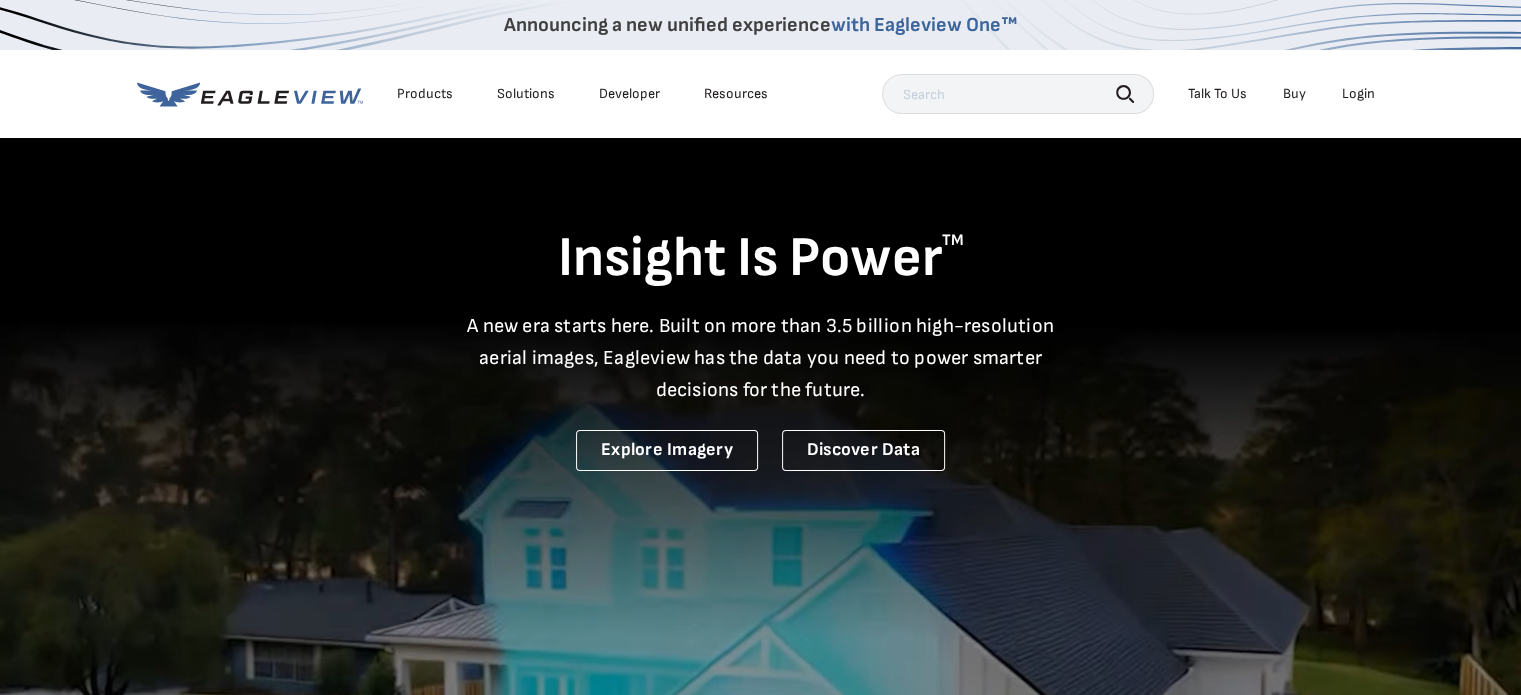 click on "Login" at bounding box center [1358, 94] 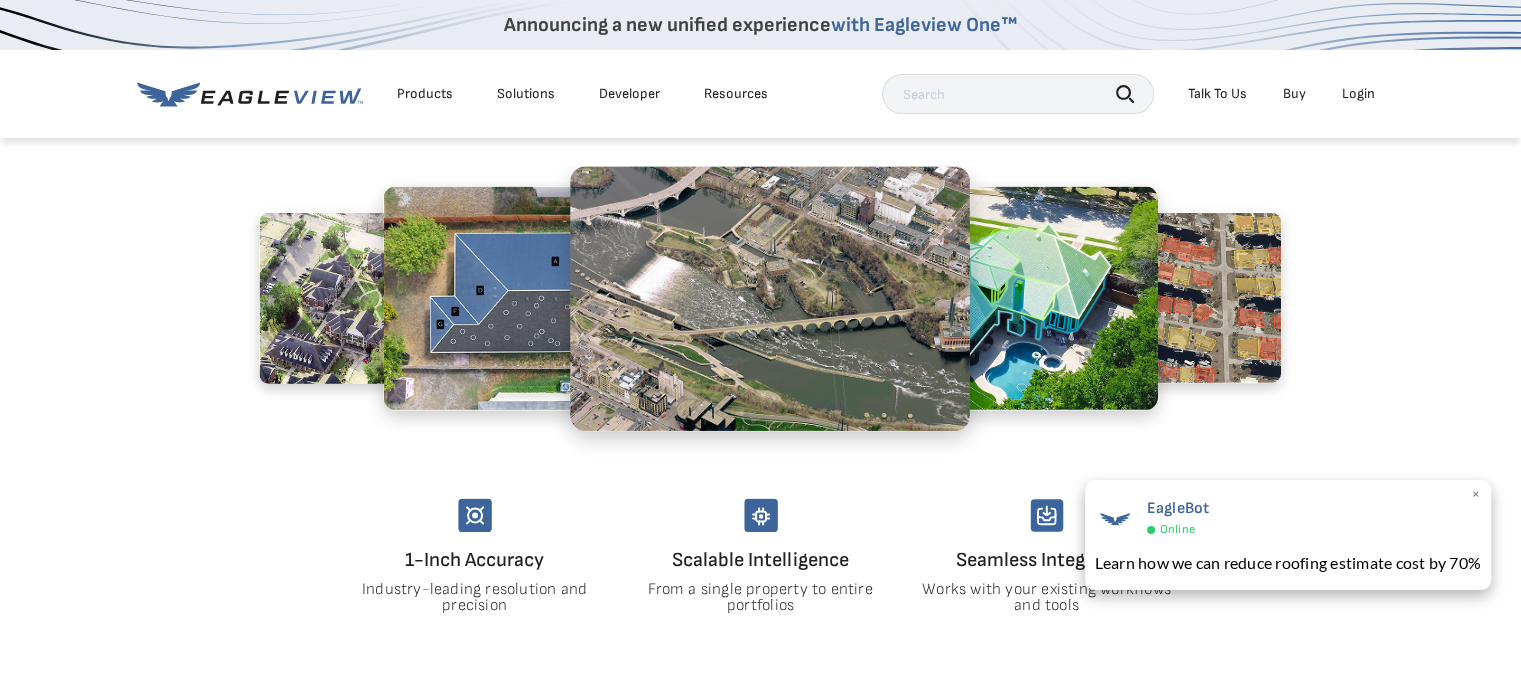 scroll, scrollTop: 0, scrollLeft: 0, axis: both 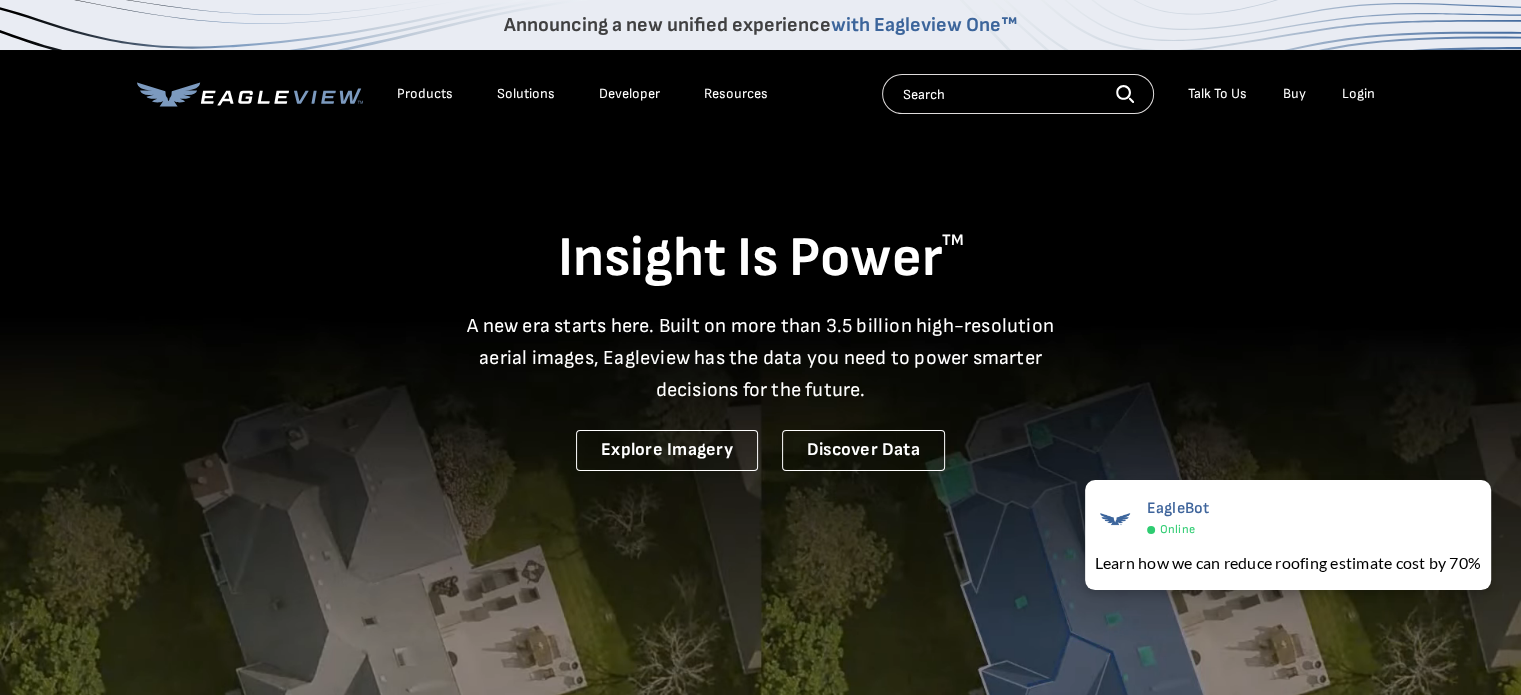 click on "Login" at bounding box center [1358, 94] 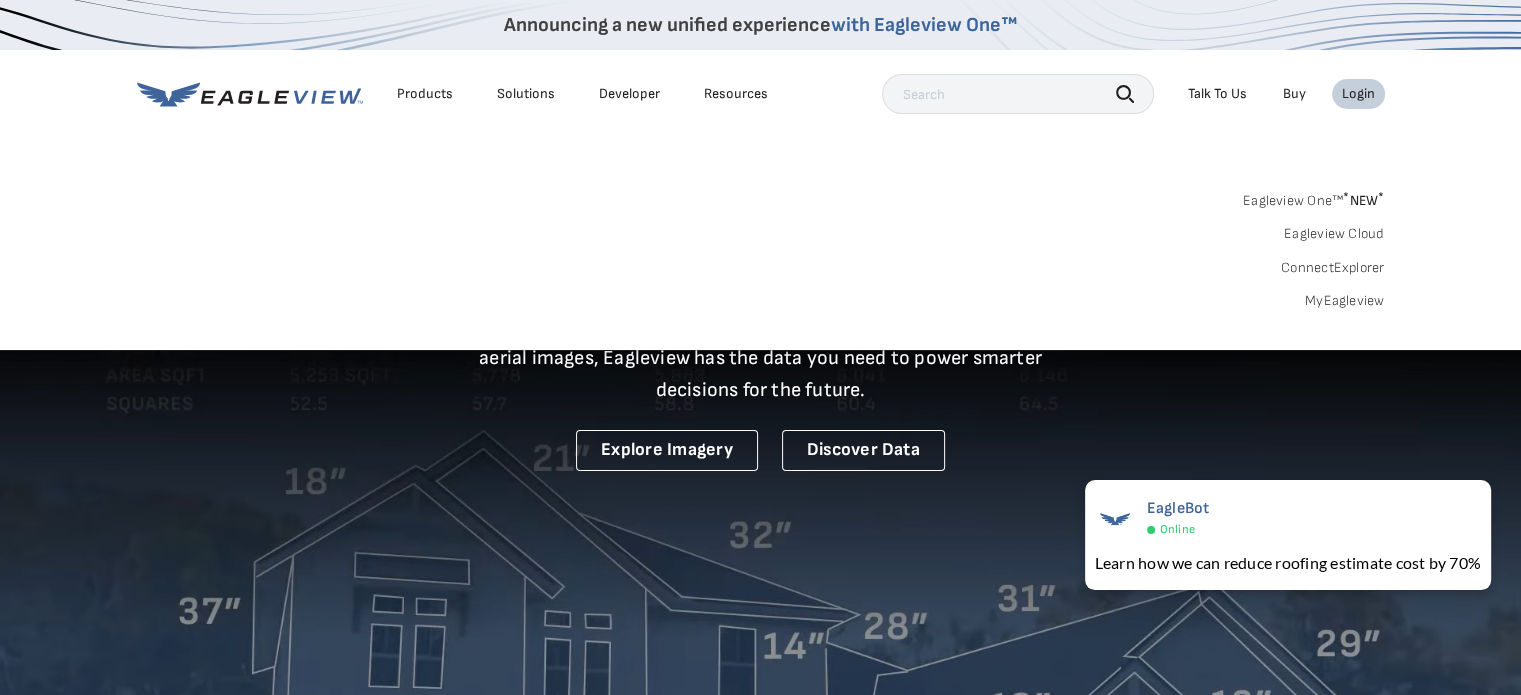 click on "Buy" at bounding box center (1294, 94) 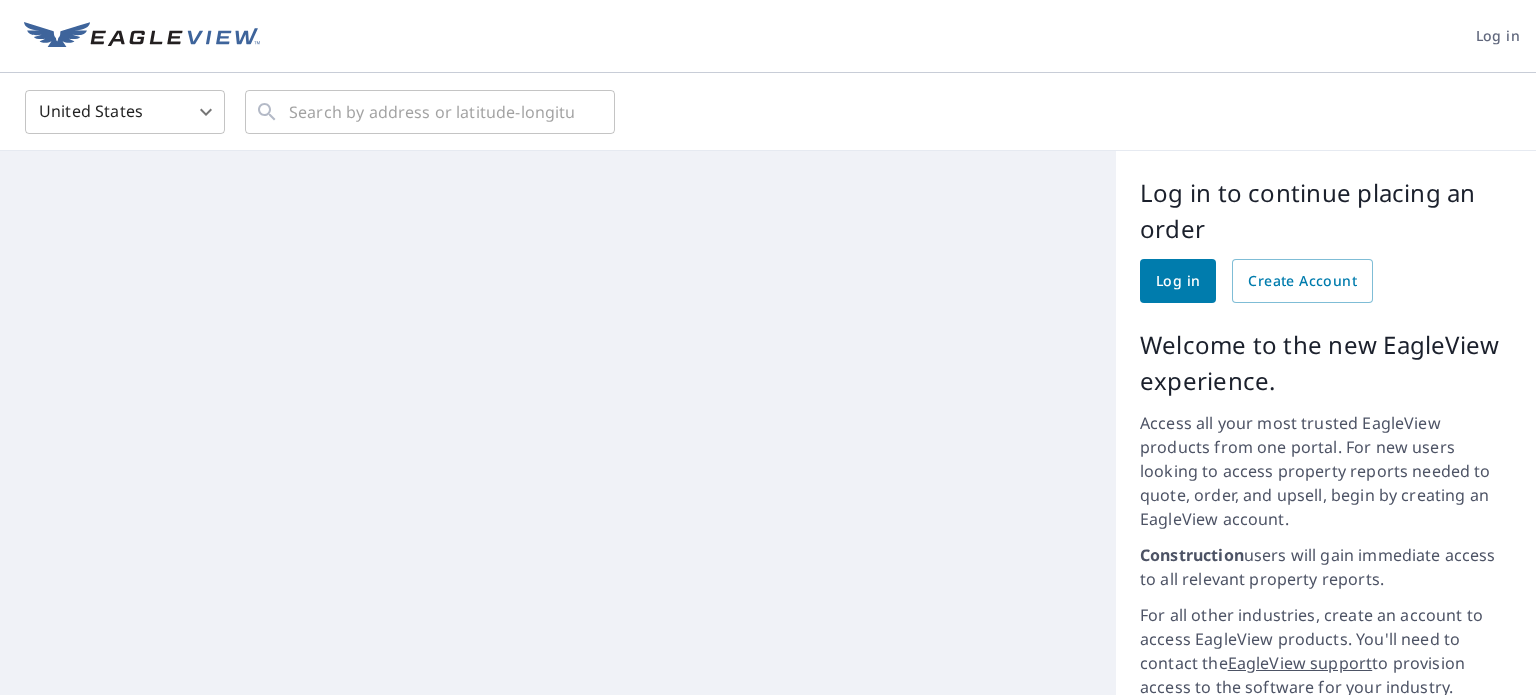scroll, scrollTop: 0, scrollLeft: 0, axis: both 